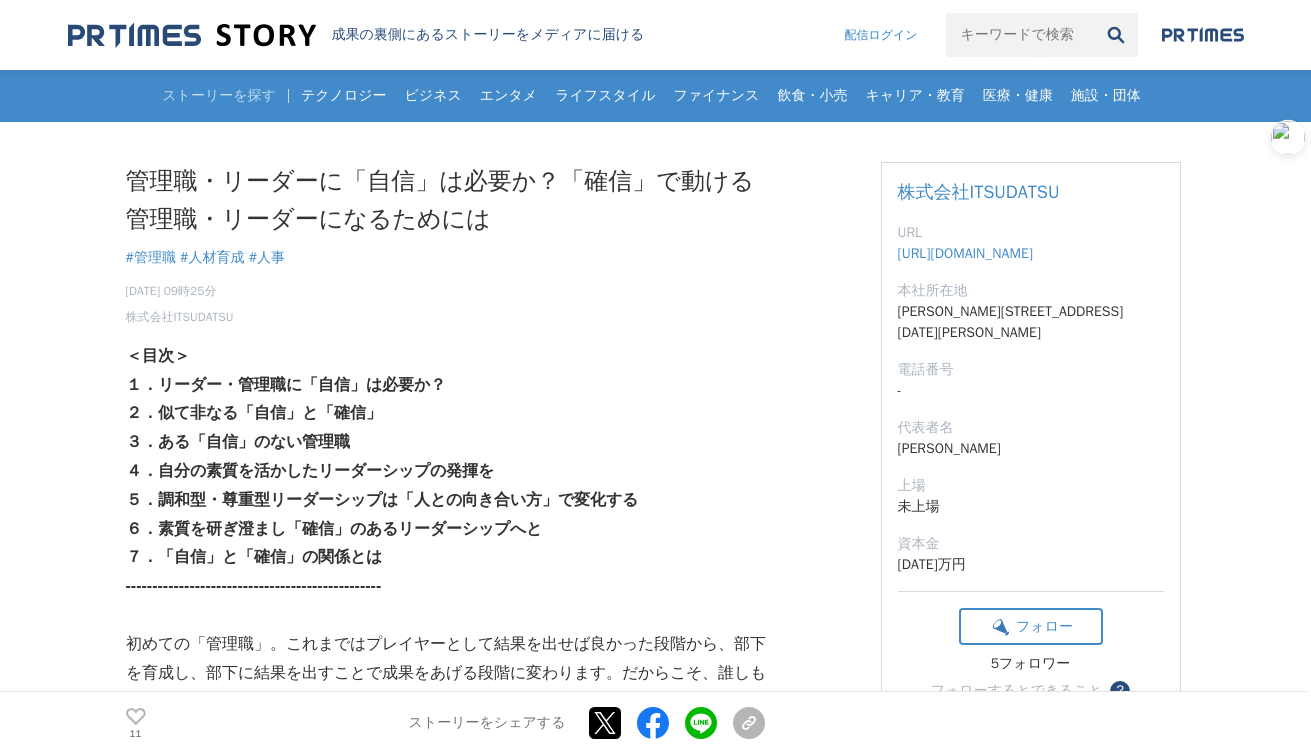 scroll, scrollTop: 333, scrollLeft: 0, axis: vertical 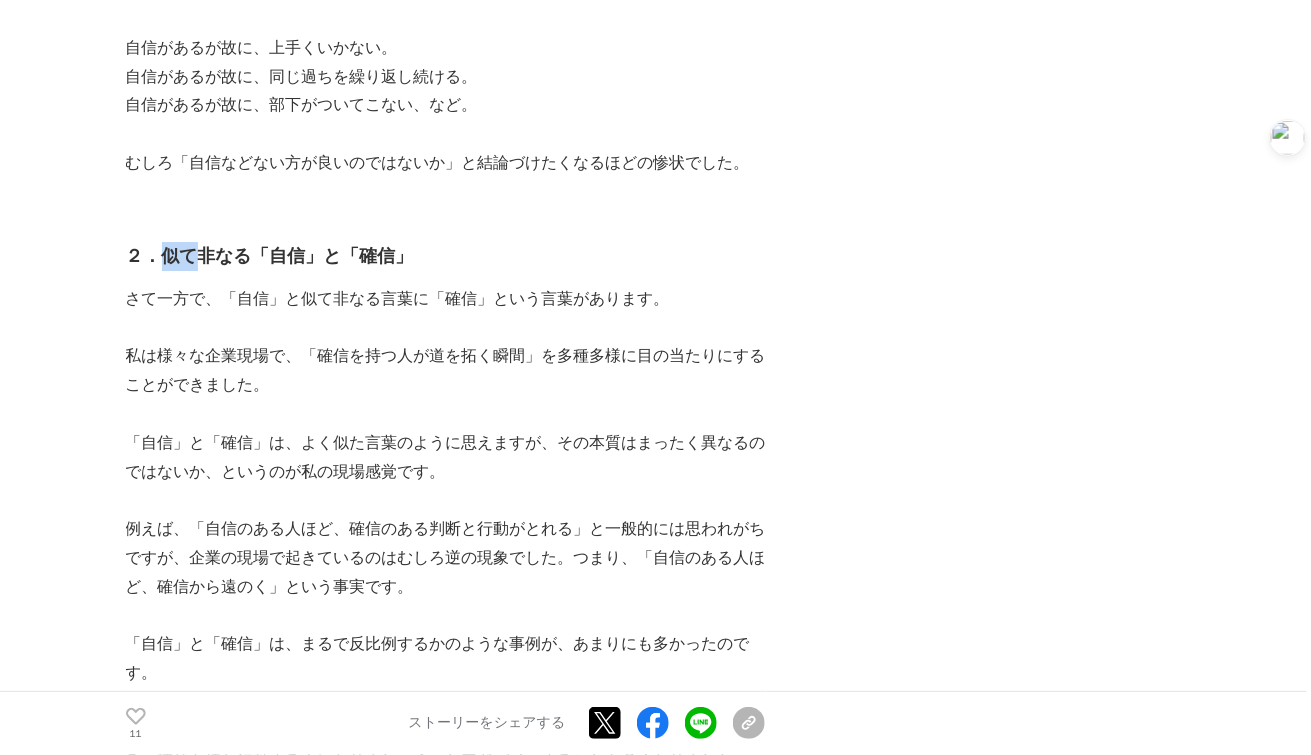 drag, startPoint x: 205, startPoint y: 255, endPoint x: 164, endPoint y: 246, distance: 41.976185 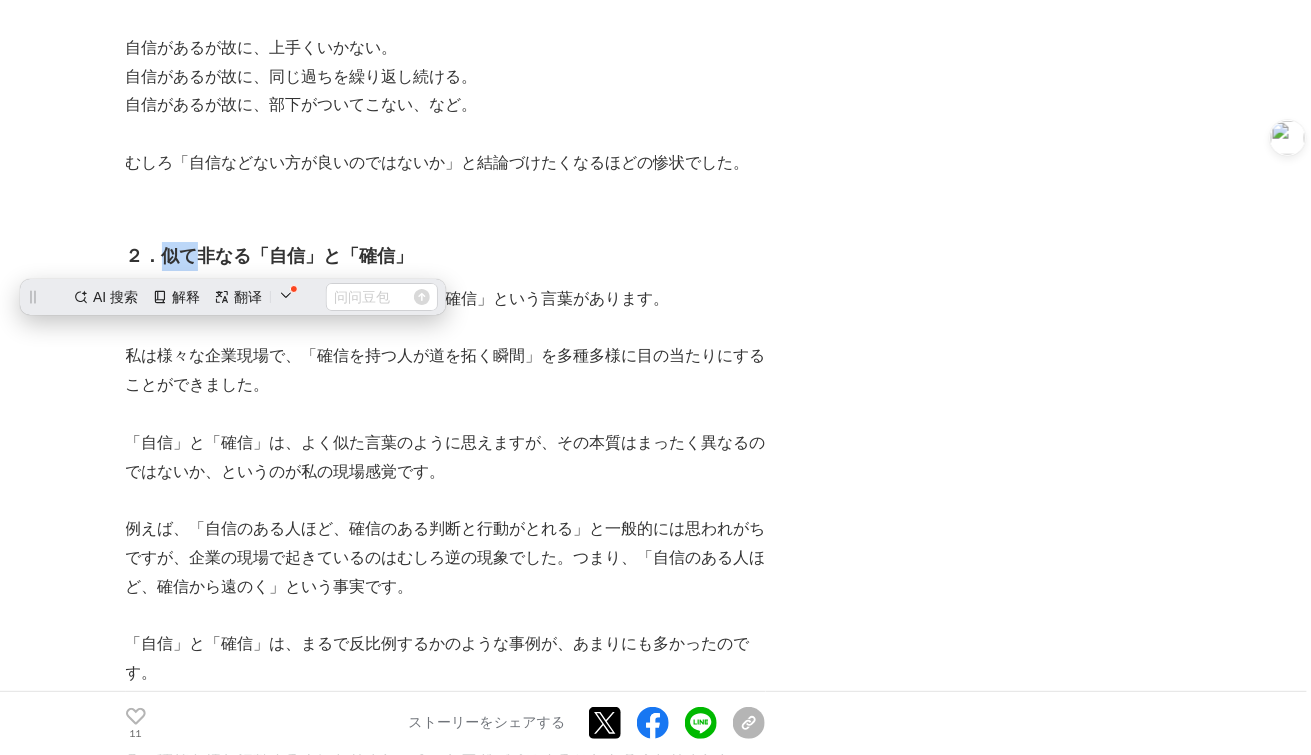 scroll, scrollTop: 0, scrollLeft: 0, axis: both 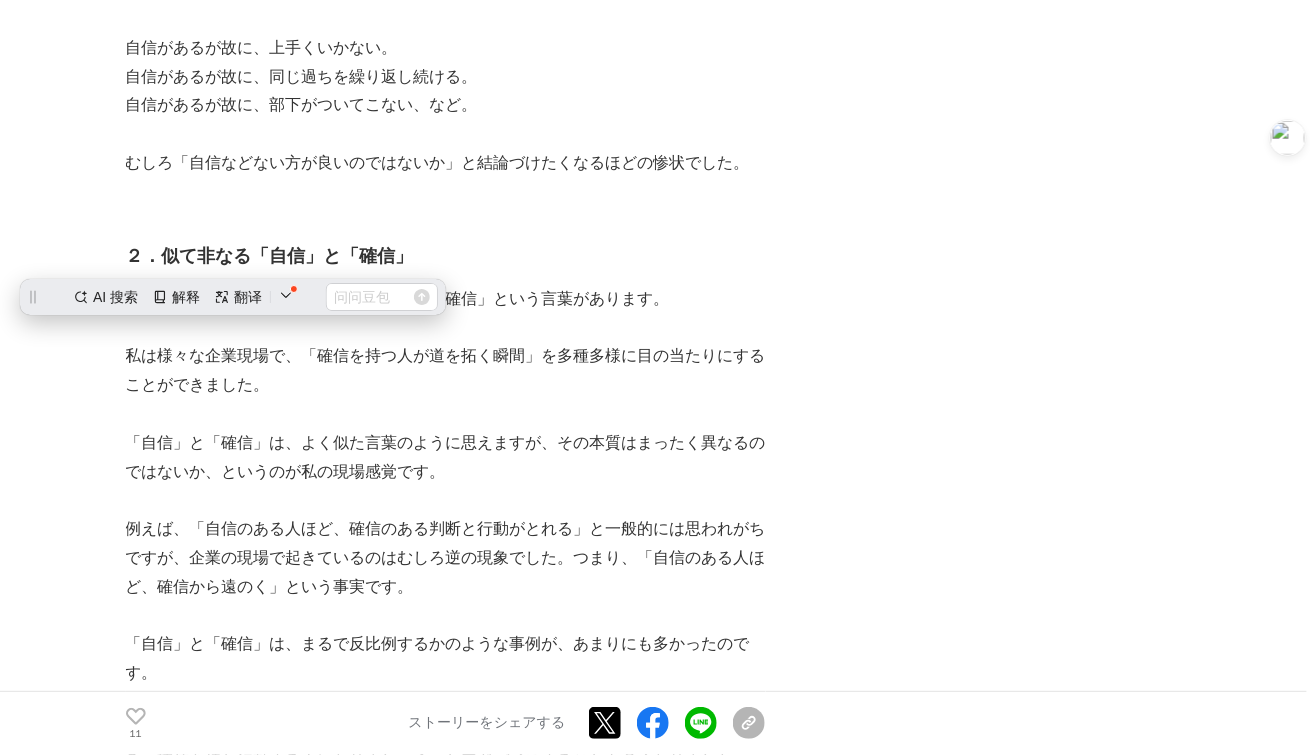 drag, startPoint x: 164, startPoint y: 246, endPoint x: 332, endPoint y: 245, distance: 168.00298 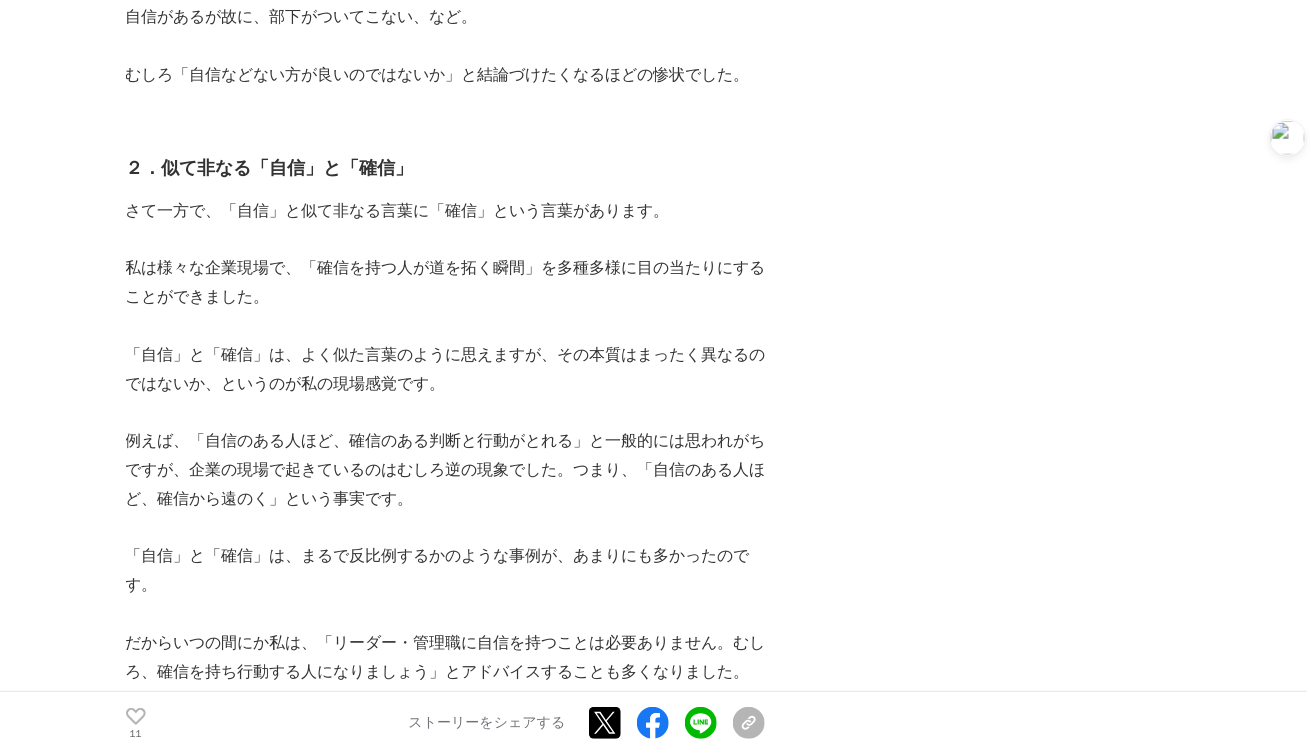 scroll, scrollTop: 2166, scrollLeft: 0, axis: vertical 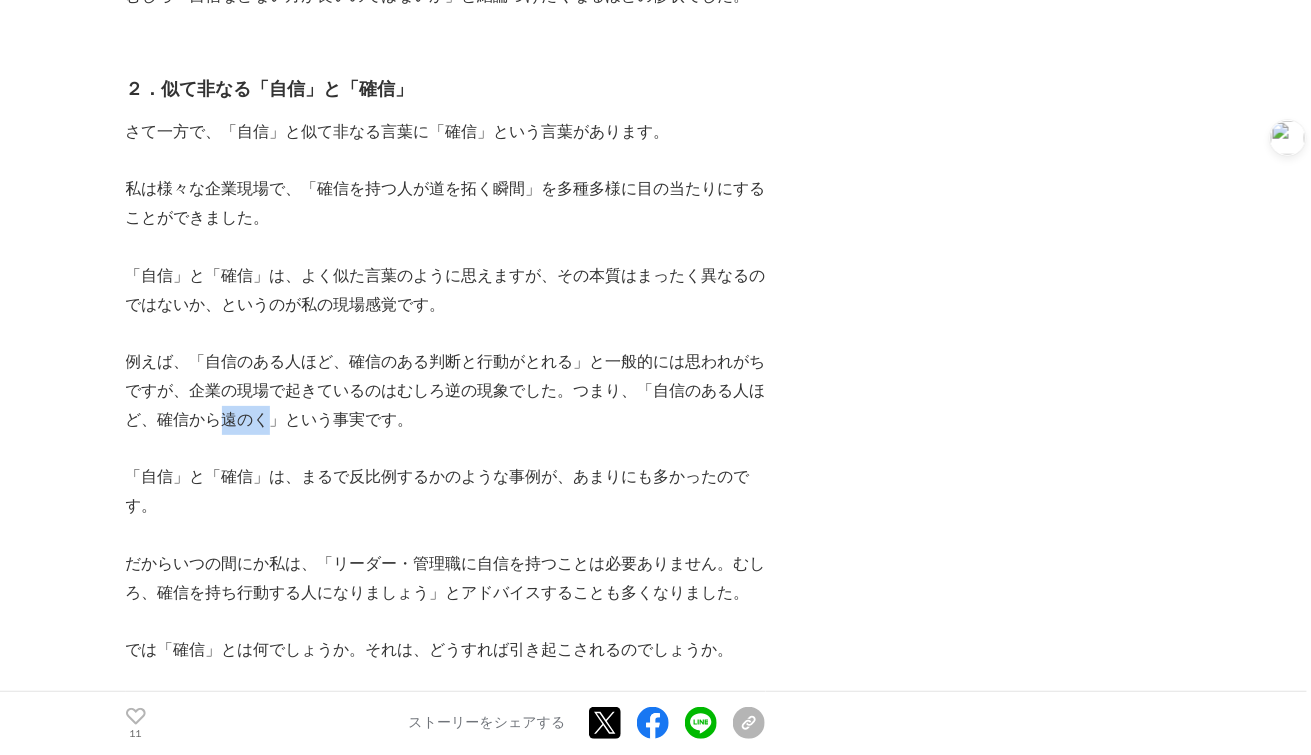 drag, startPoint x: 222, startPoint y: 418, endPoint x: 271, endPoint y: 418, distance: 49 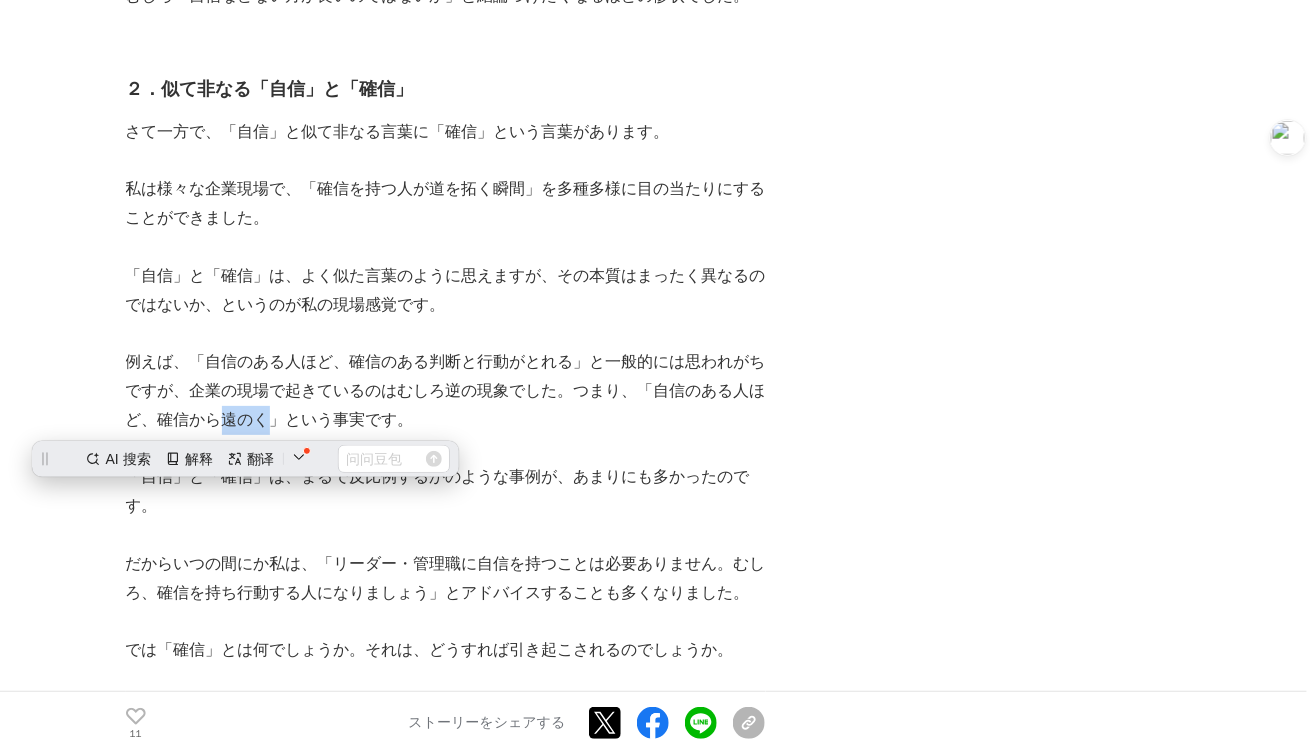 copy on "遠のく" 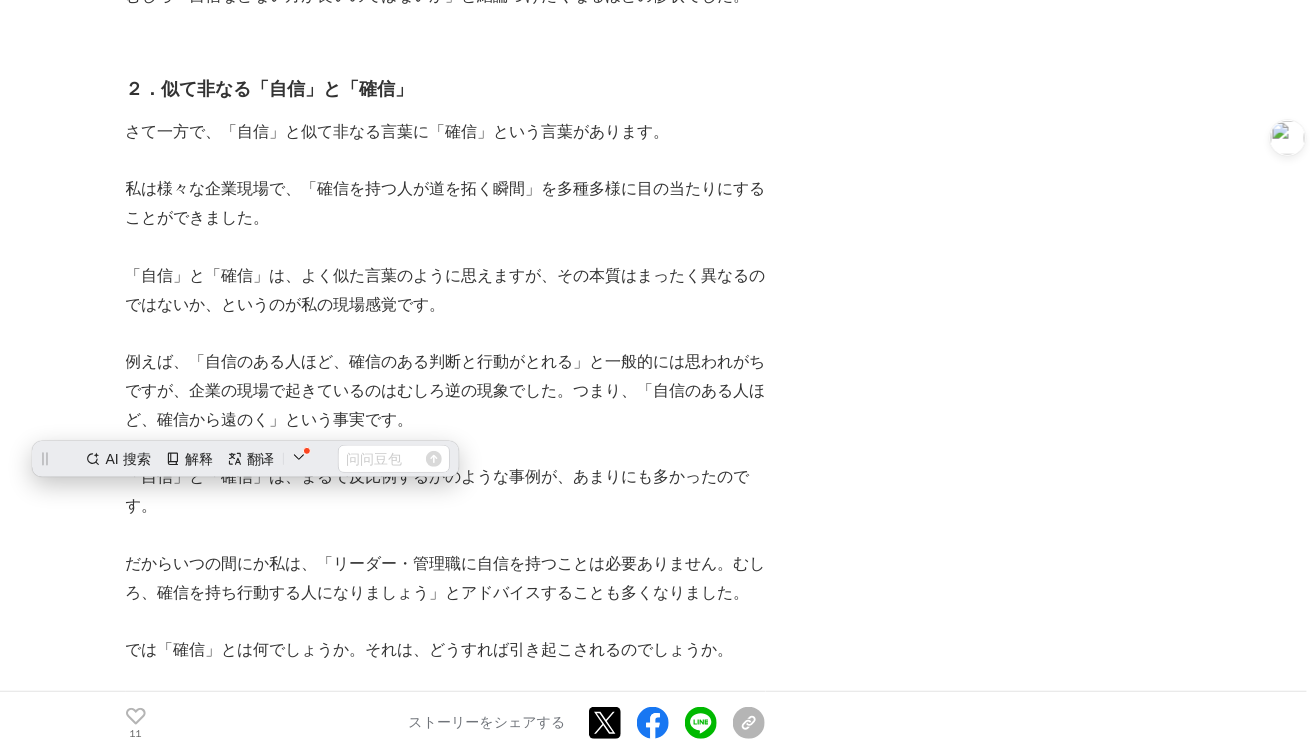 click on "例えば、「自信のある人ほど、確信のある判断と行動がとれる」と一般的には思われがちですが、企業の現場で起きているのはむしろ逆の現象でした。つまり、「自信のある人ほど、確信から遠のく」という事実です。" at bounding box center [446, 391] 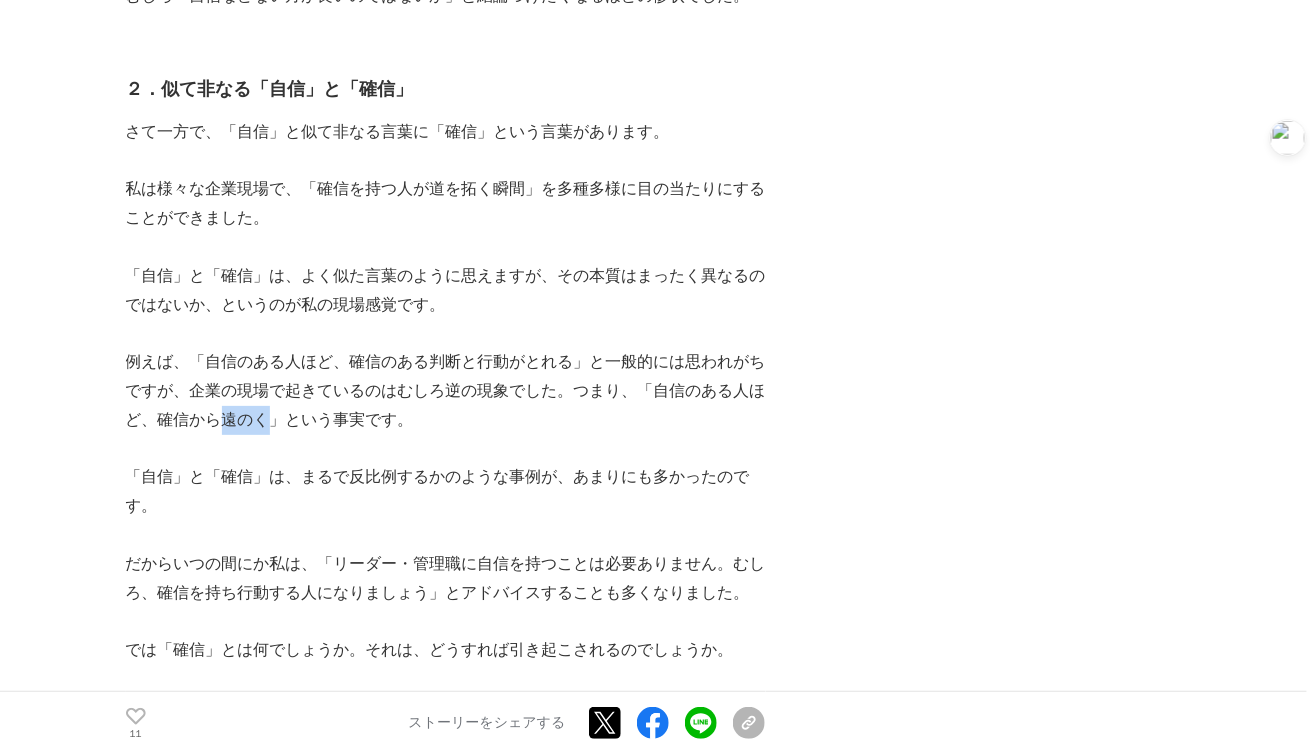 drag, startPoint x: 225, startPoint y: 420, endPoint x: 263, endPoint y: 423, distance: 38.118237 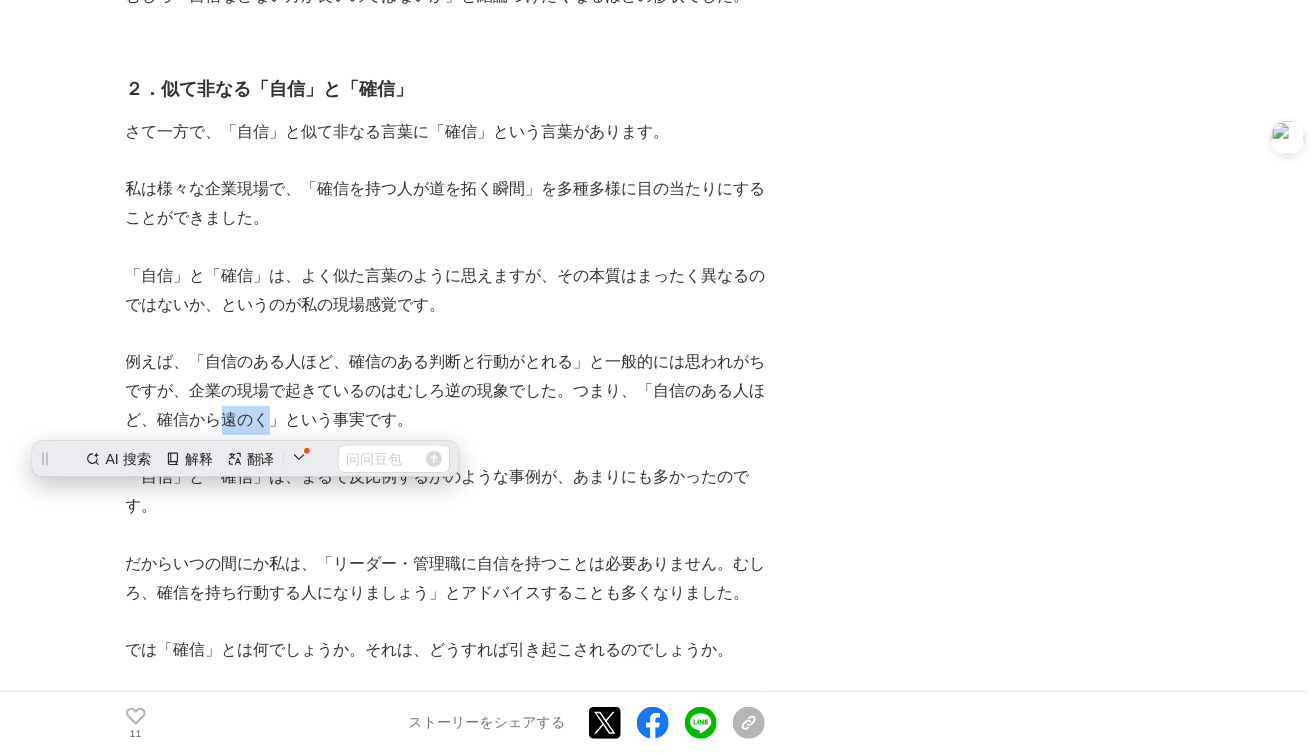 scroll, scrollTop: 0, scrollLeft: 0, axis: both 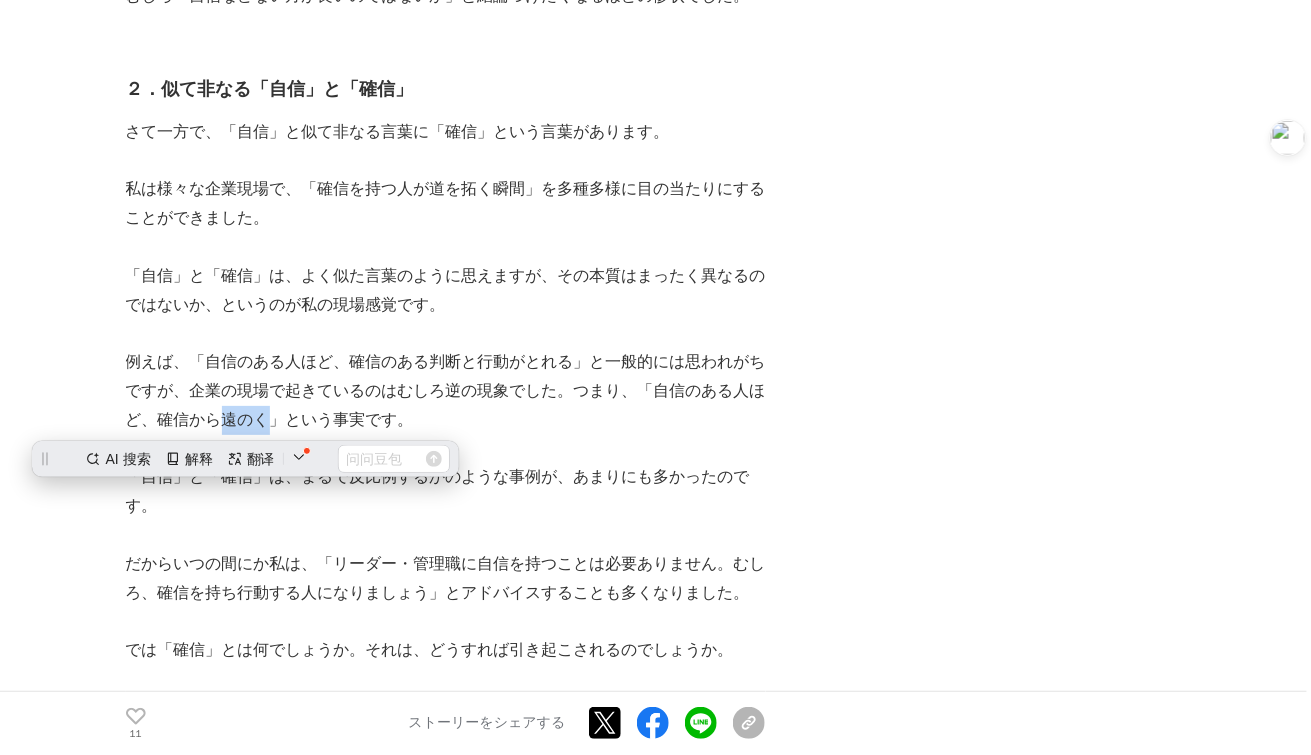 copy on "遠のく" 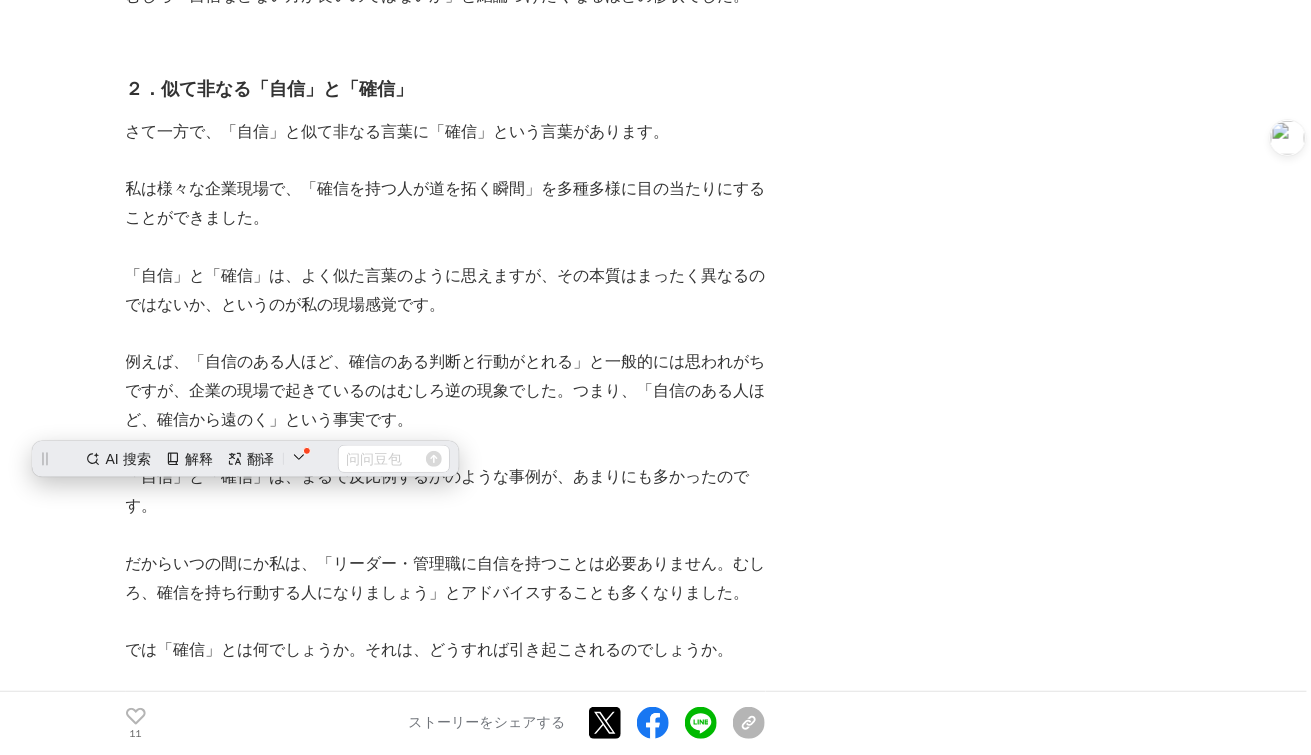 click at bounding box center (446, 449) 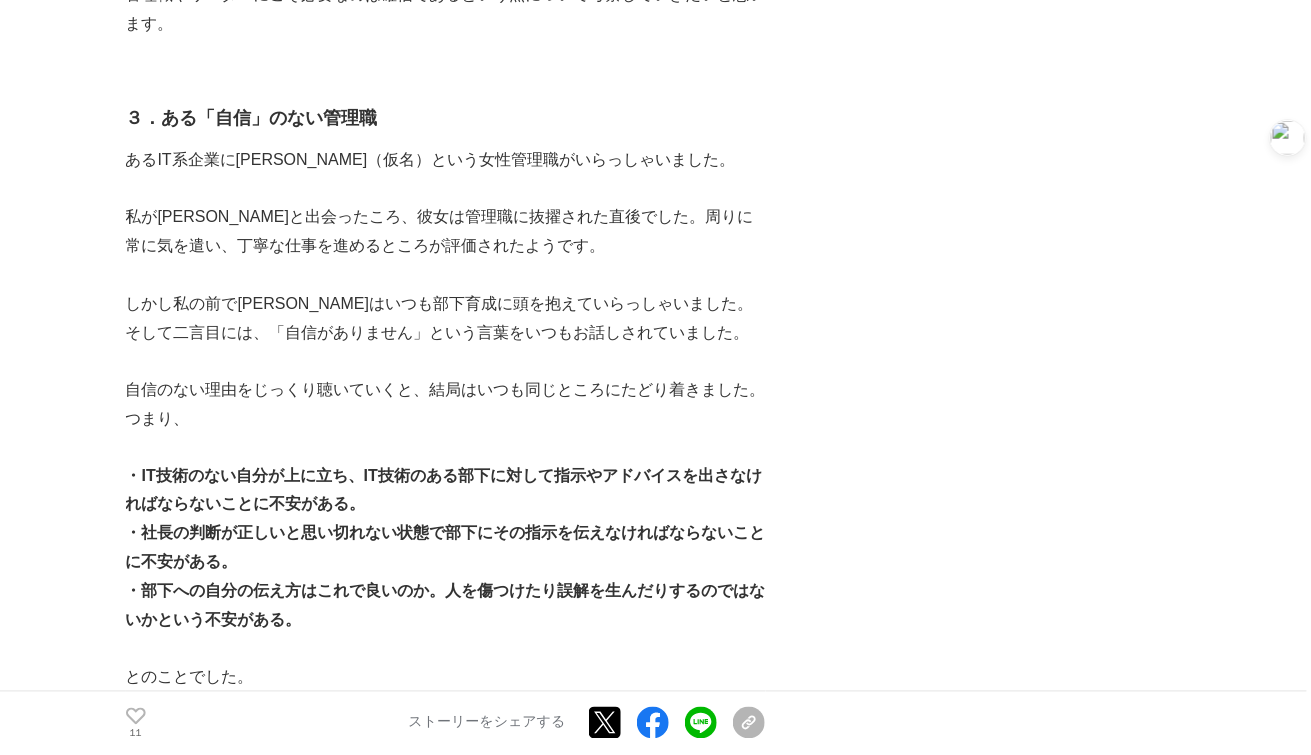 scroll, scrollTop: 3000, scrollLeft: 0, axis: vertical 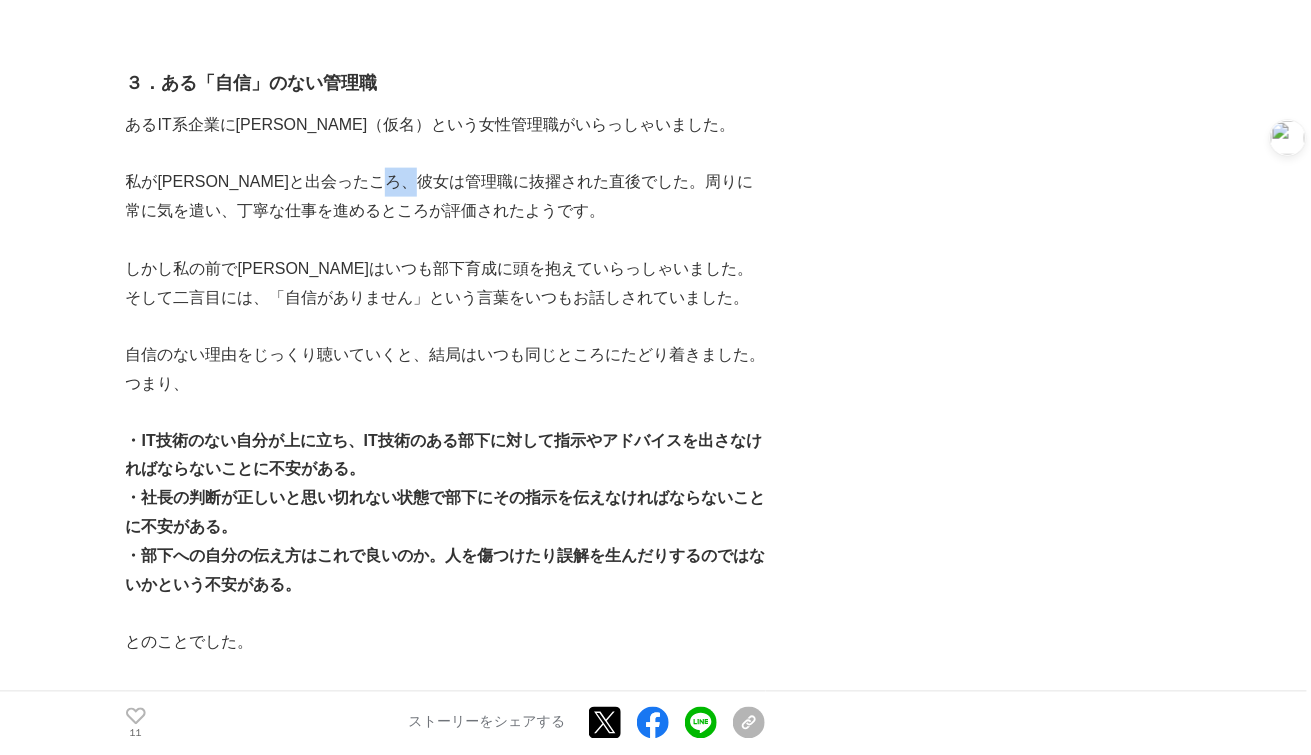 drag, startPoint x: 464, startPoint y: 179, endPoint x: 490, endPoint y: 177, distance: 26.076809 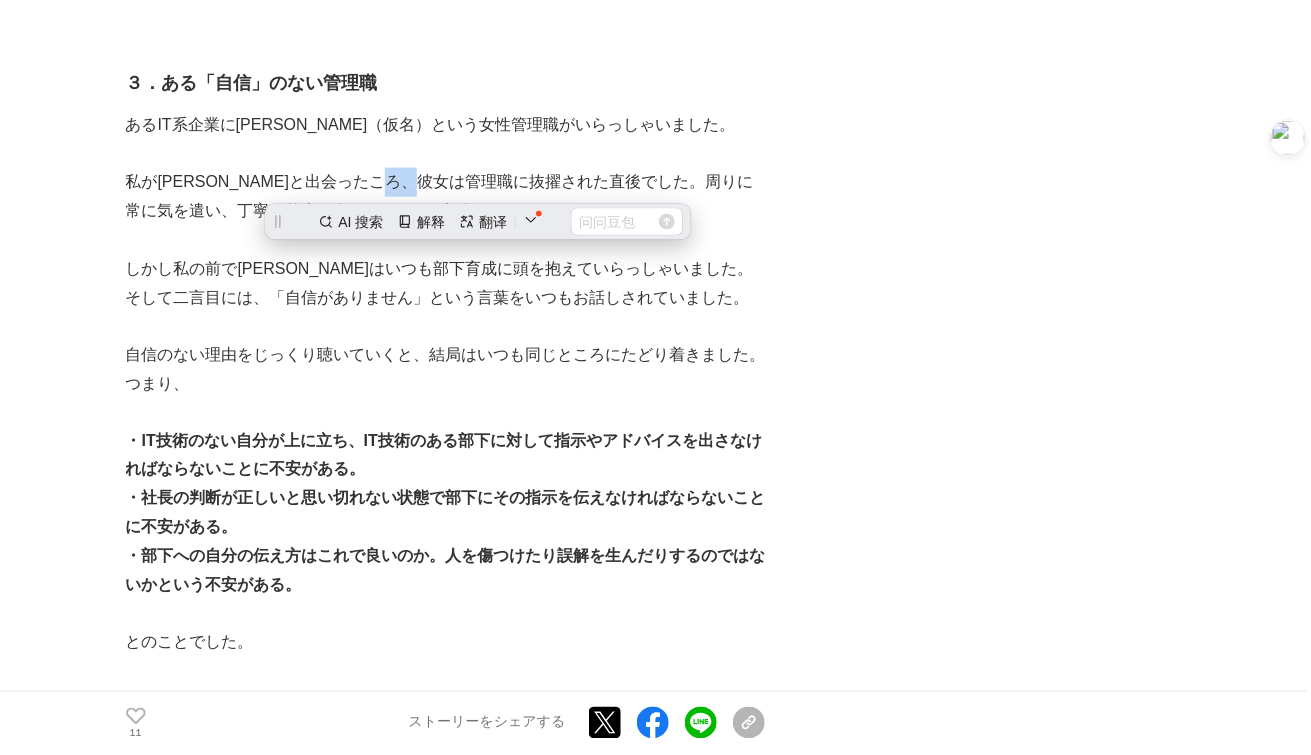 scroll, scrollTop: 0, scrollLeft: 0, axis: both 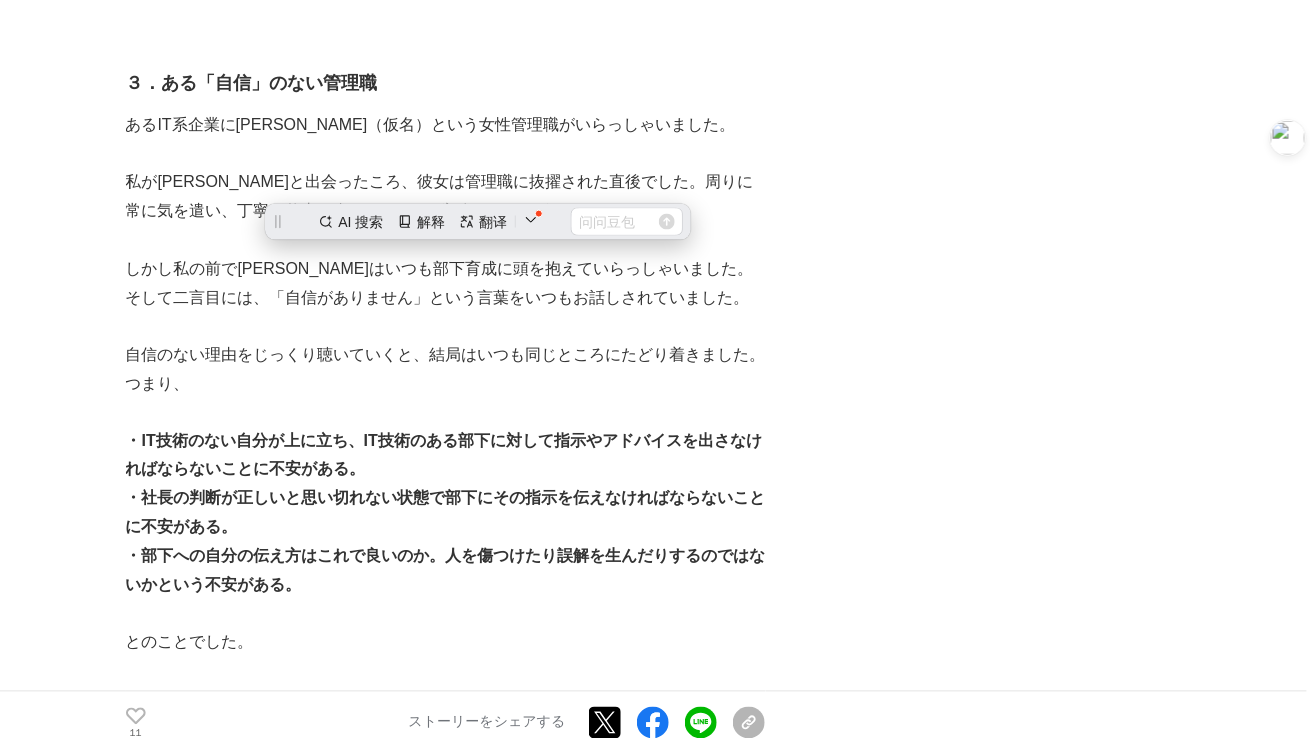 click on "管理職・リーダーに「自信」は必要か？「確信」で動ける管理職・リーダーになるためには
管理職
#管理職
#人材育成
#人事
11" at bounding box center (656, 3242) 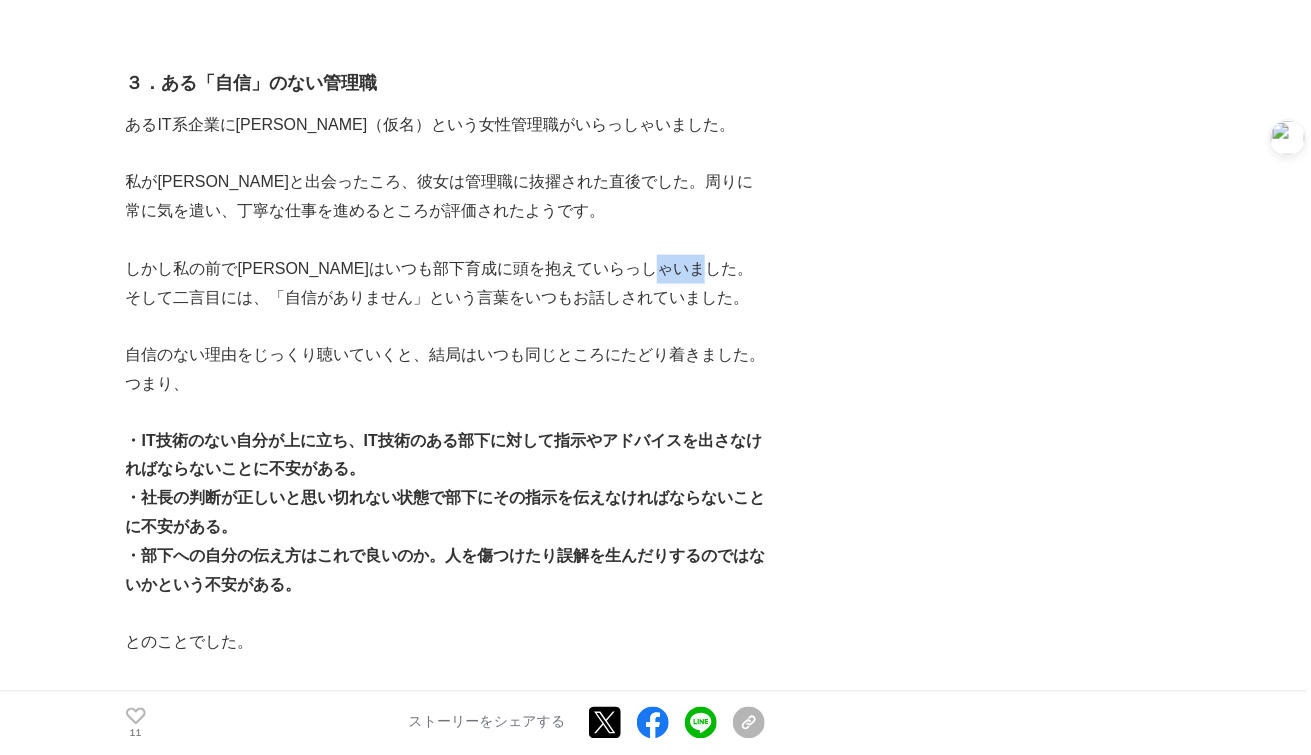 drag, startPoint x: 734, startPoint y: 268, endPoint x: 147, endPoint y: 301, distance: 587.9269 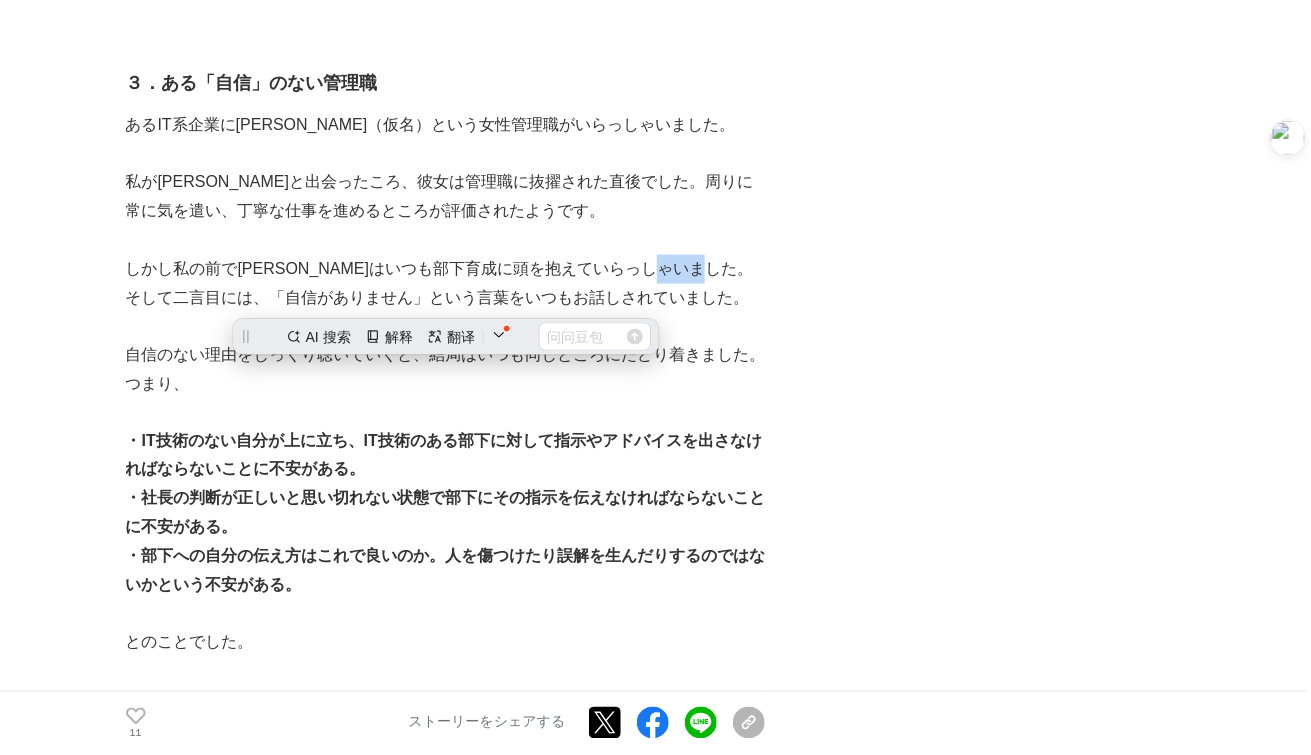 scroll, scrollTop: 0, scrollLeft: 0, axis: both 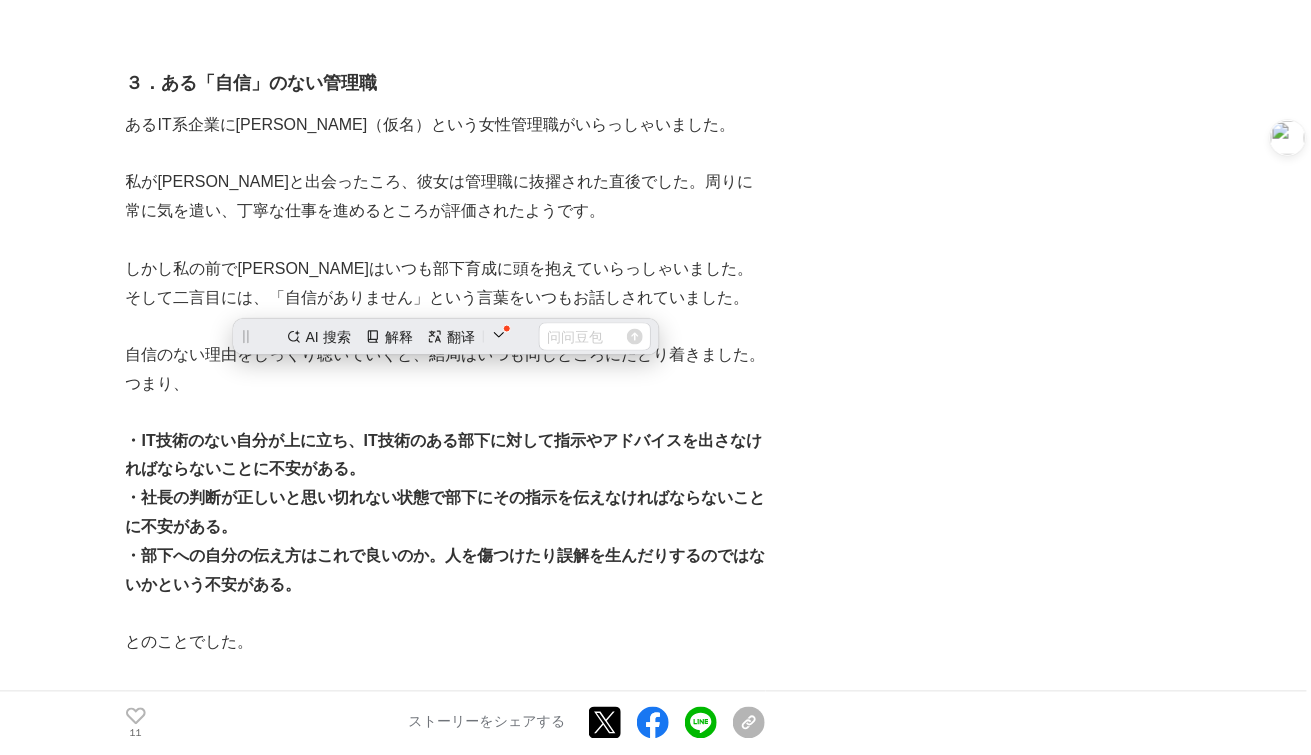 click on "管理職・リーダーに「自信」は必要か？「確信」で動ける管理職・リーダーになるためには
管理職
#管理職
#人材育成
#人事
11" at bounding box center [656, 3242] 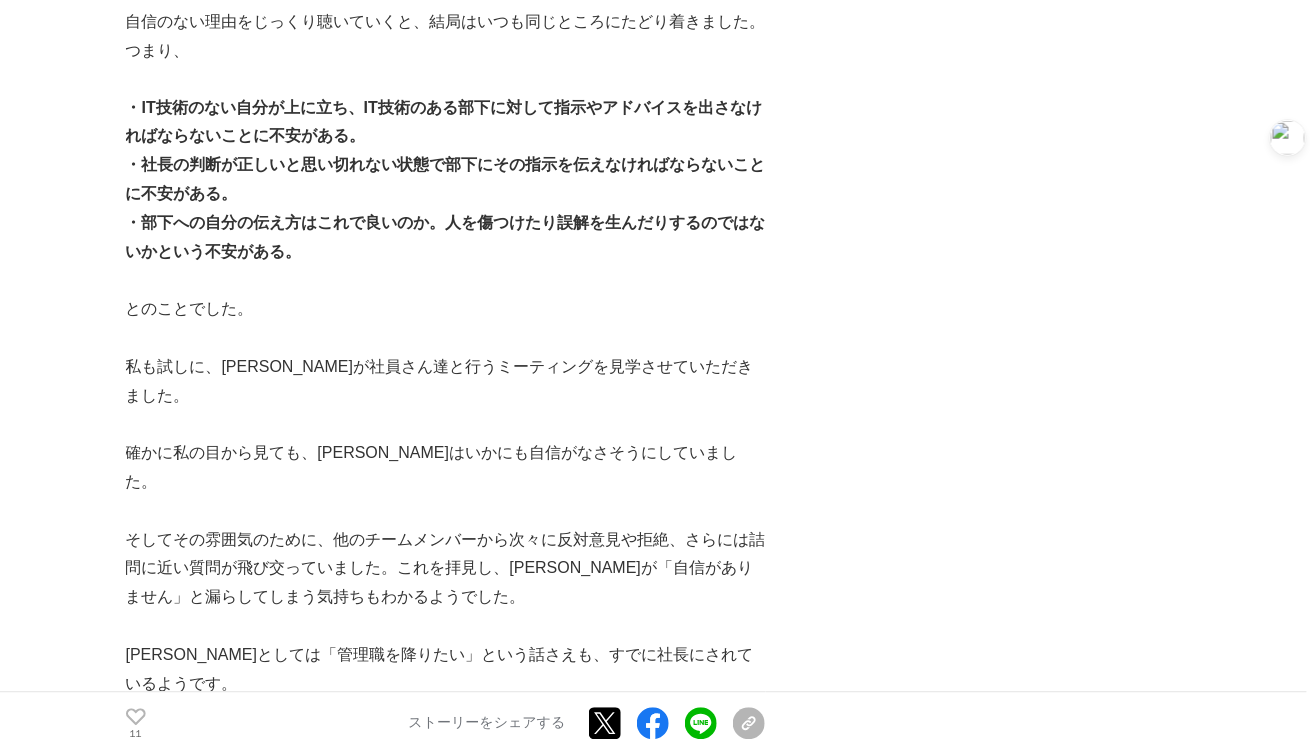 scroll, scrollTop: 3499, scrollLeft: 0, axis: vertical 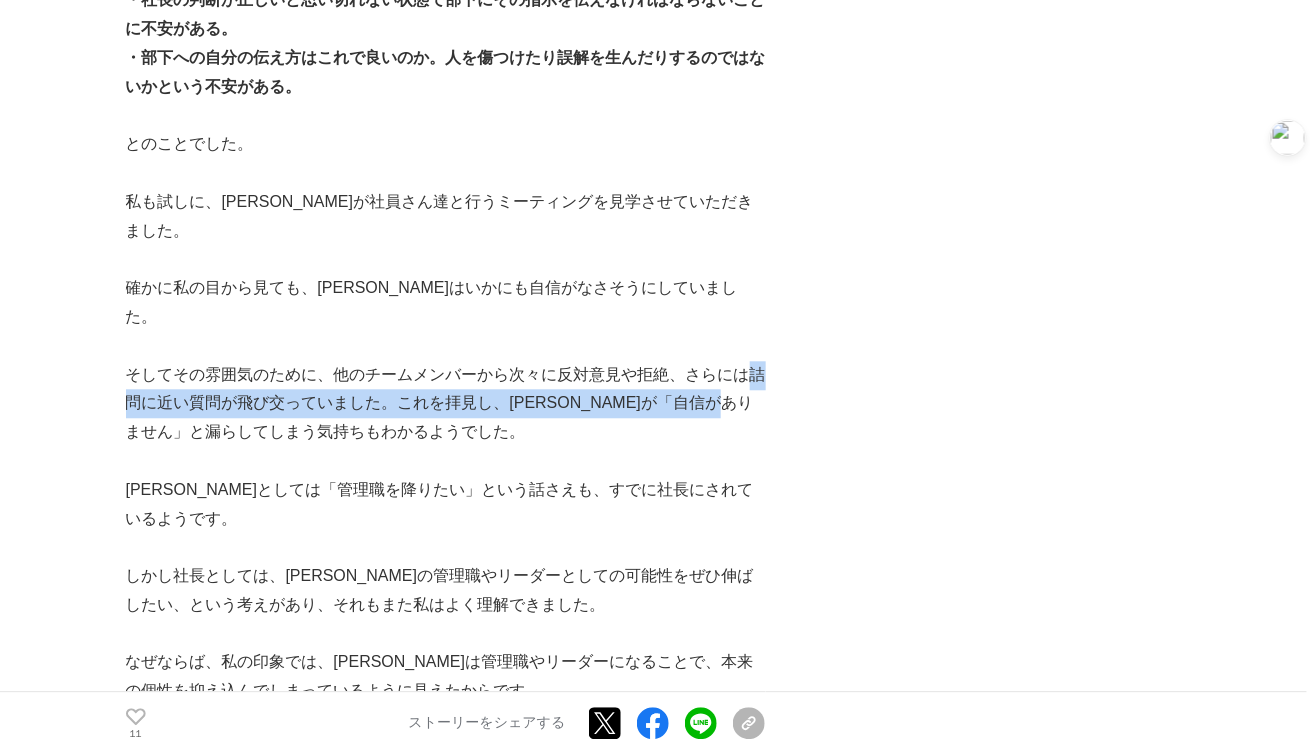 drag, startPoint x: 748, startPoint y: 313, endPoint x: 152, endPoint y: 363, distance: 598.0936 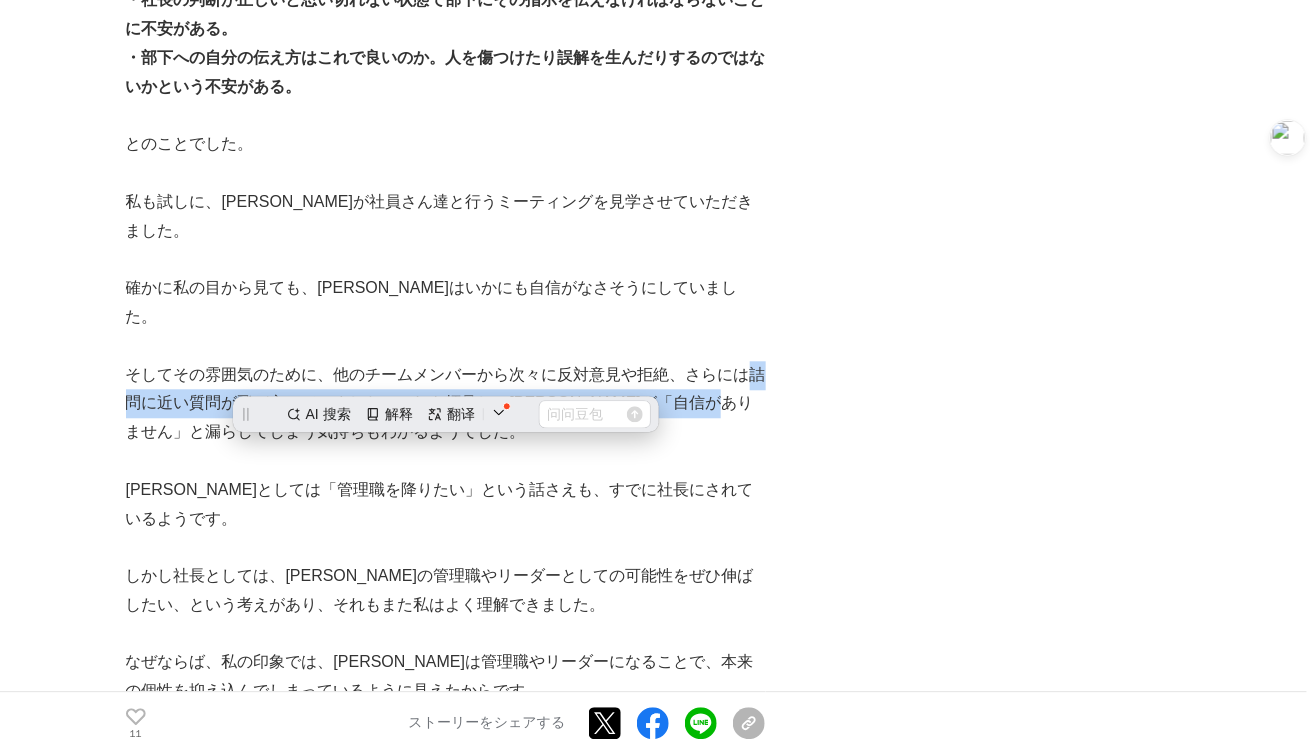 scroll, scrollTop: 0, scrollLeft: 0, axis: both 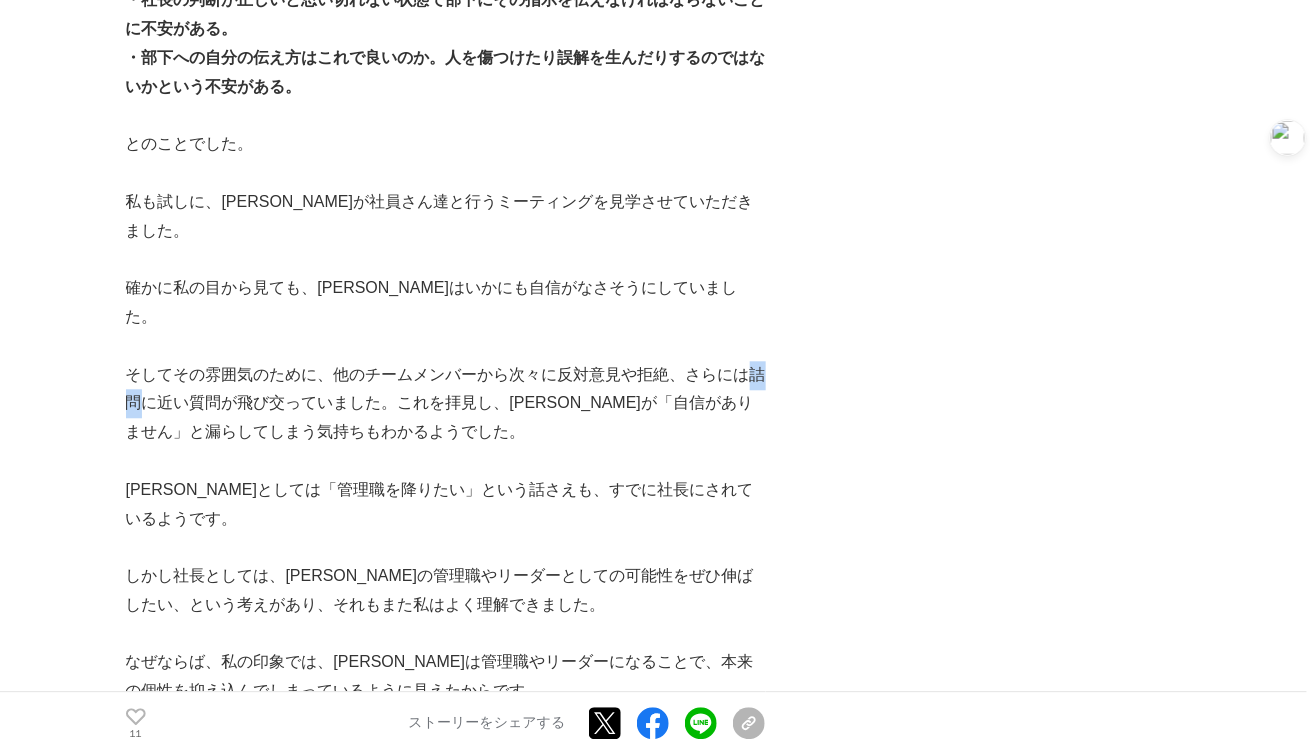 drag, startPoint x: 749, startPoint y: 316, endPoint x: 149, endPoint y: 353, distance: 601.1398 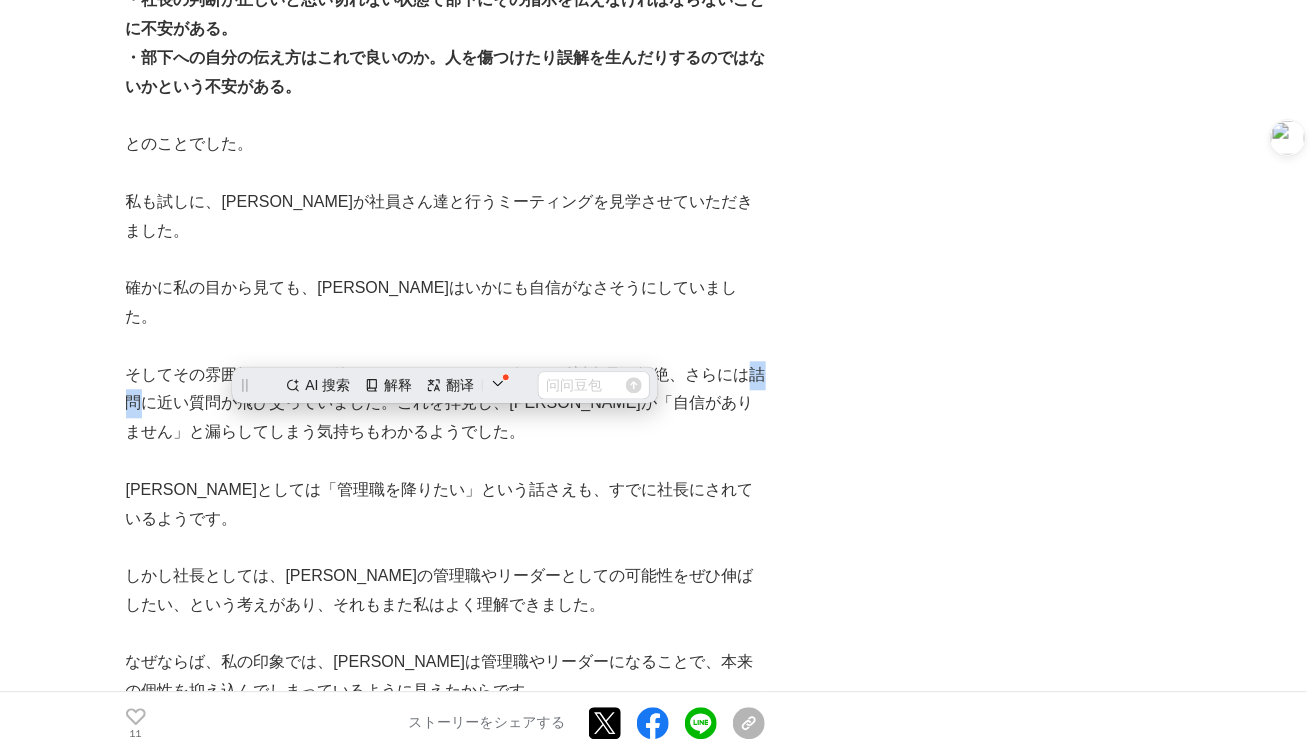 scroll, scrollTop: 0, scrollLeft: 0, axis: both 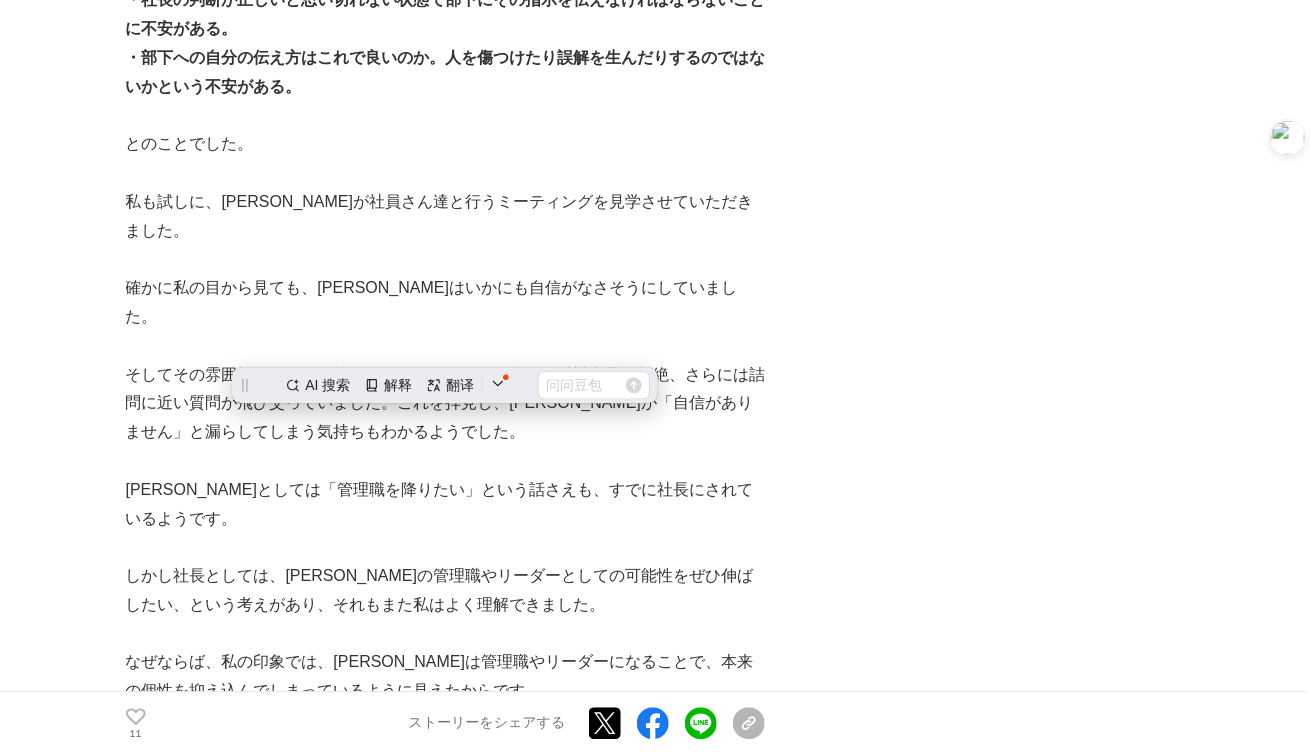 click on "管理職・リーダーに「自信」は必要か？「確信」で動ける管理職・リーダーになるためには
管理職
#管理職
#人材育成
#人事
11" at bounding box center (656, 2743) 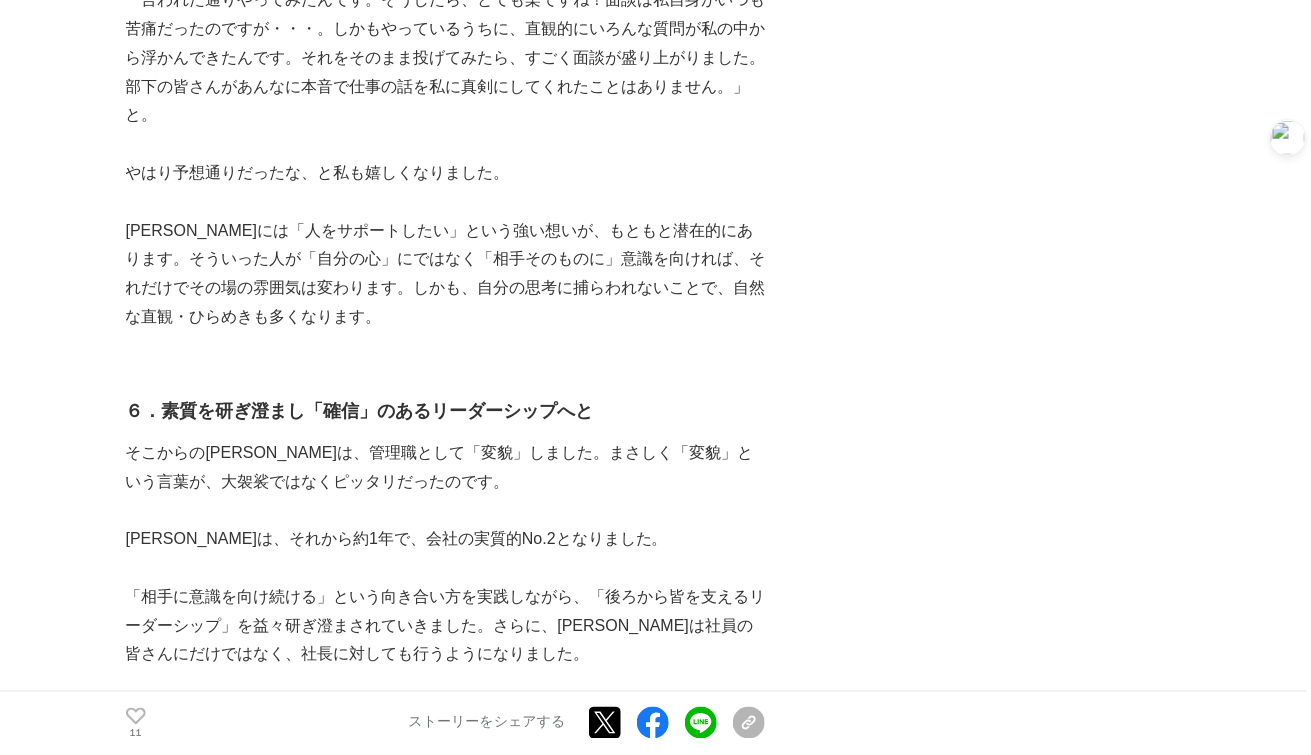 scroll, scrollTop: 7333, scrollLeft: 0, axis: vertical 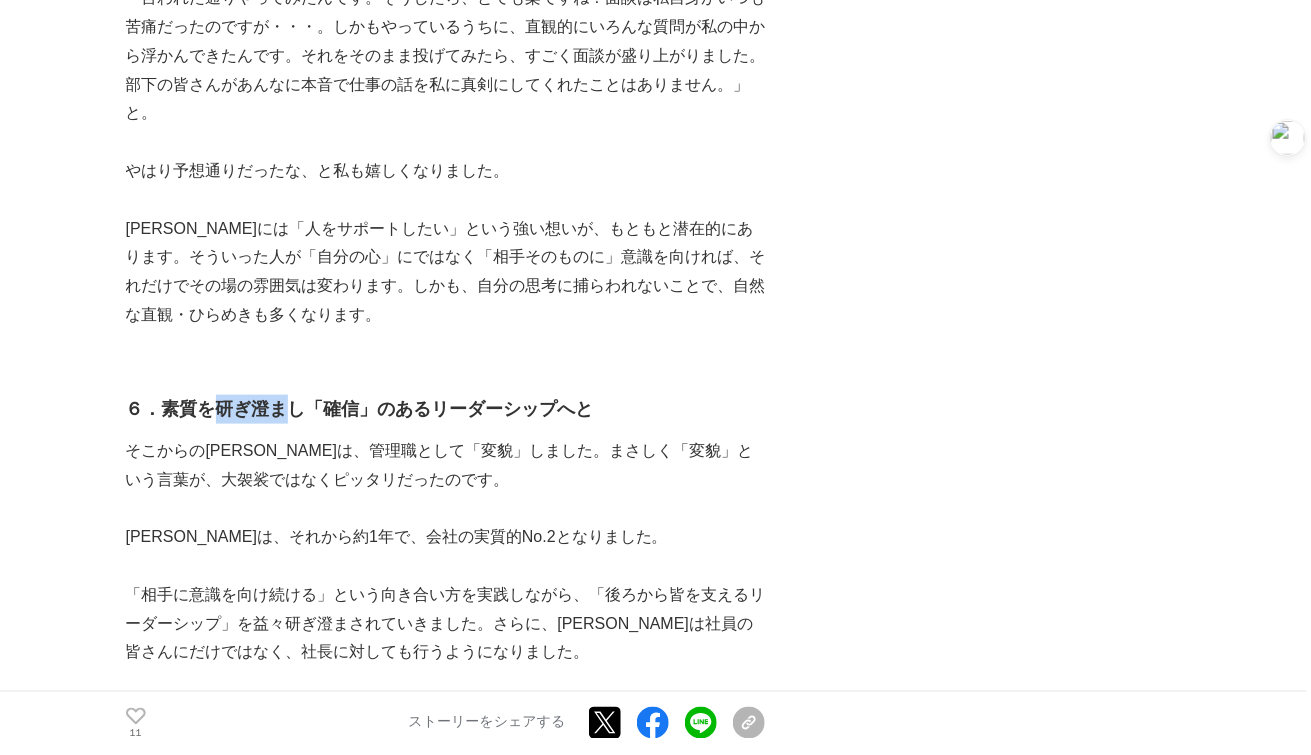 drag, startPoint x: 219, startPoint y: 232, endPoint x: 294, endPoint y: 246, distance: 76.29548 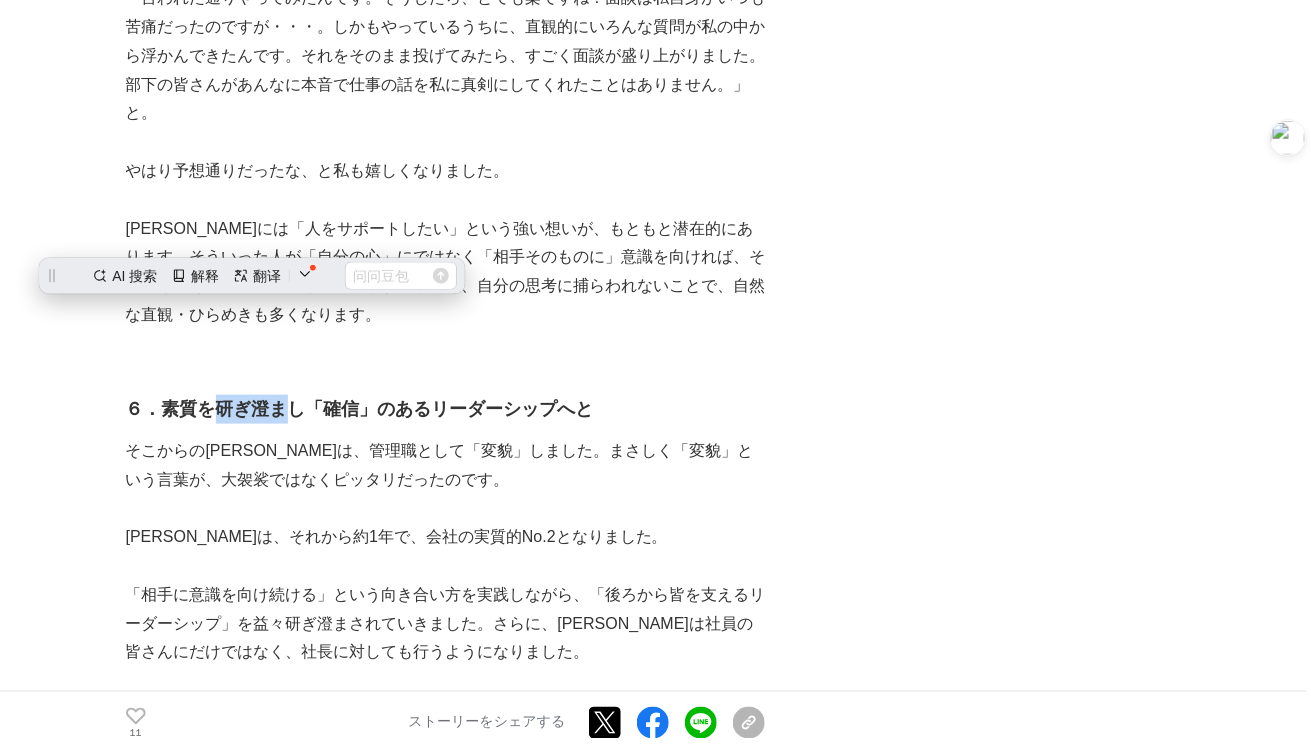 copy on "研ぎ澄ま" 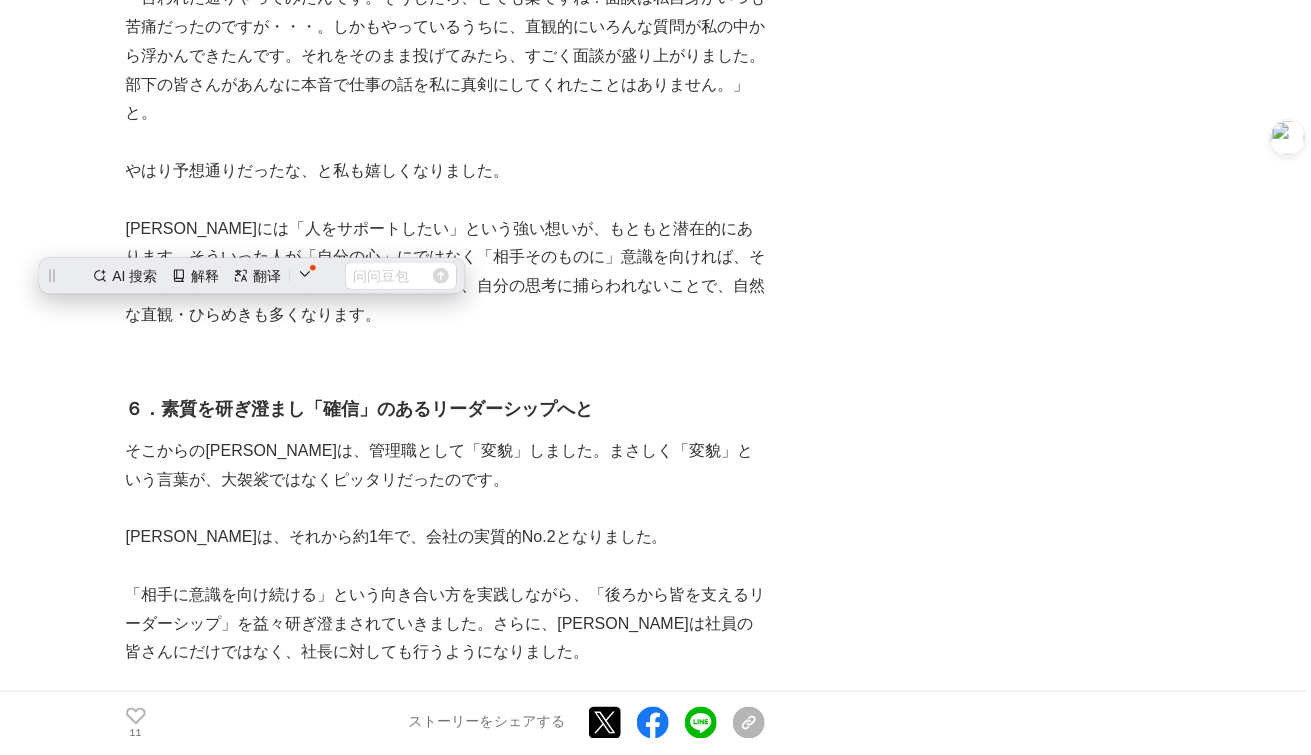click on "堂島さんは、それから約1年で、会社の実質的No.2となりました。" at bounding box center (446, 537) 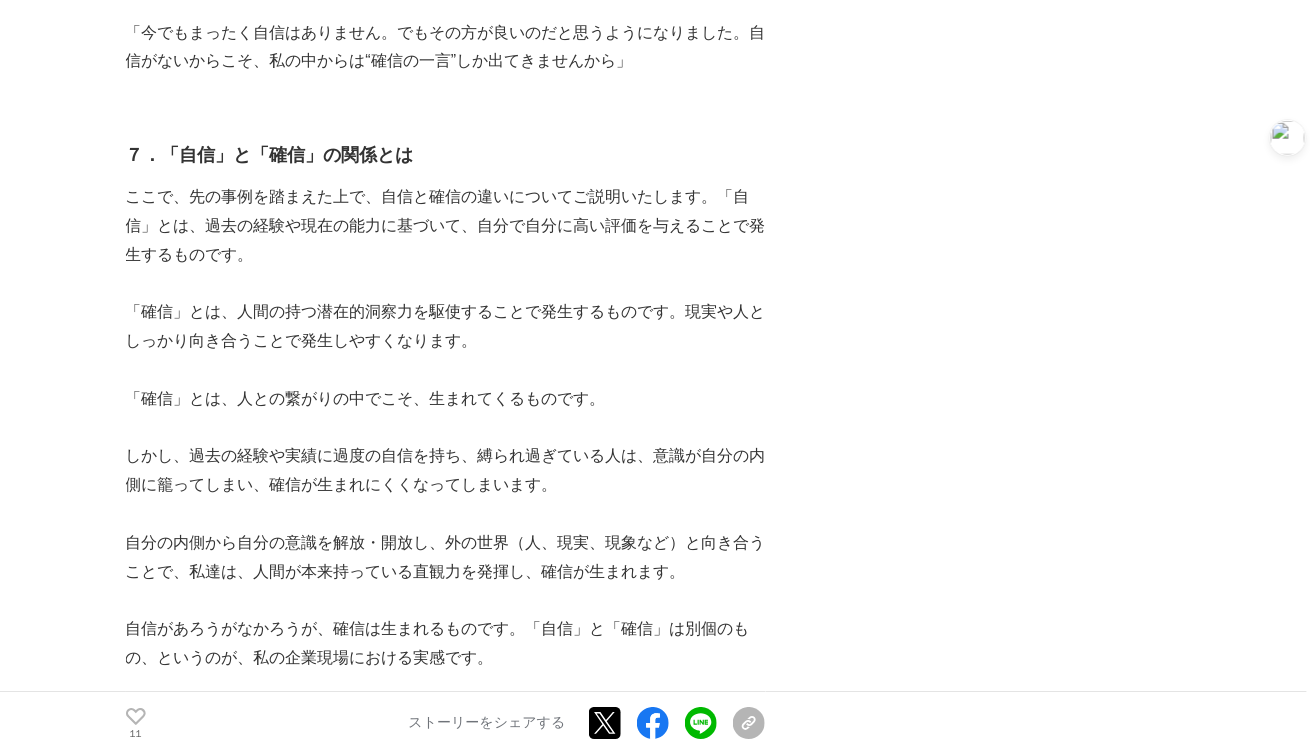 scroll, scrollTop: 8666, scrollLeft: 0, axis: vertical 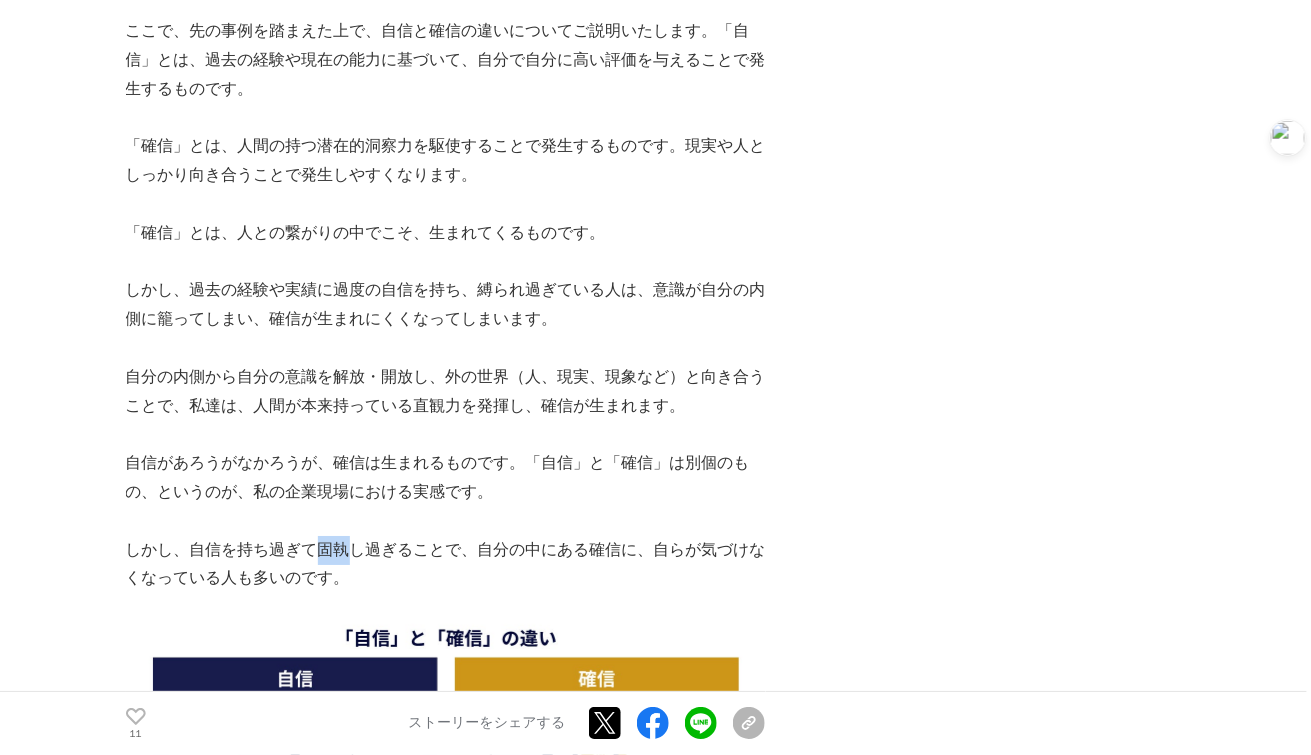 drag, startPoint x: 320, startPoint y: 374, endPoint x: 348, endPoint y: 374, distance: 28 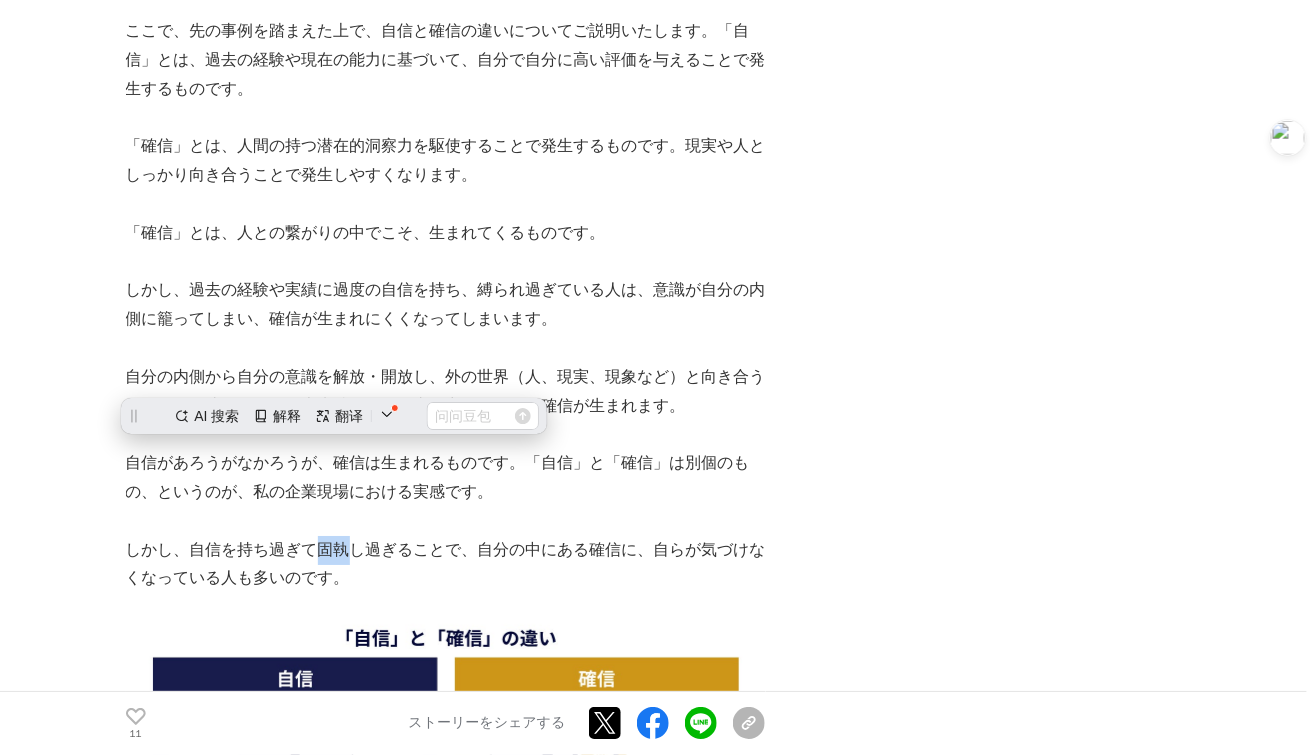 copy on "固執" 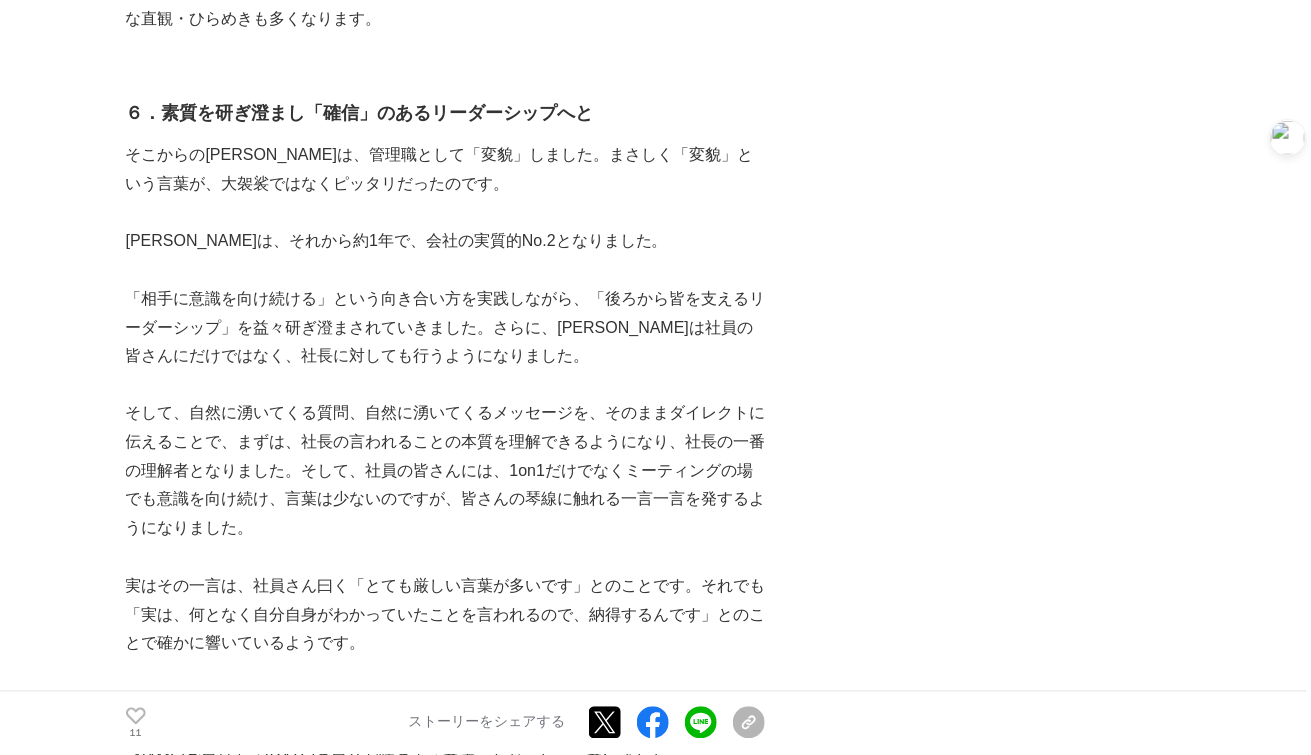 scroll, scrollTop: 7666, scrollLeft: 0, axis: vertical 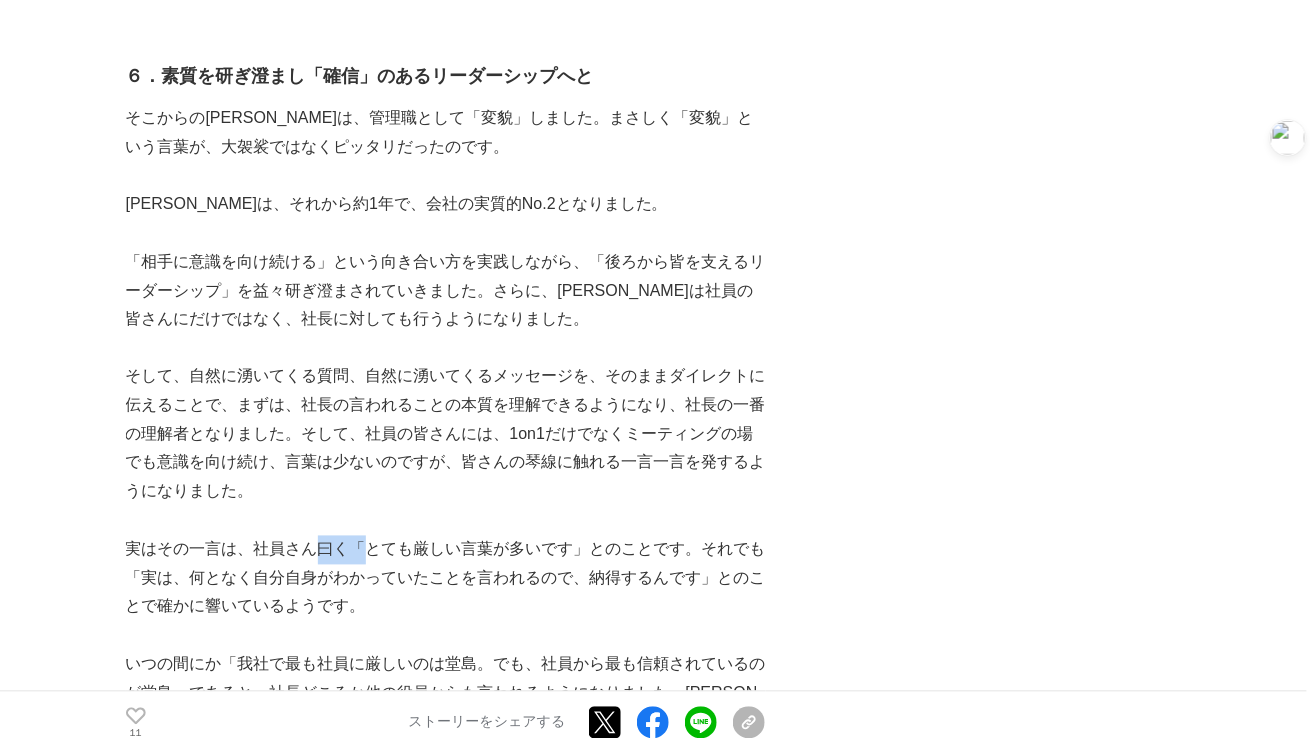 drag, startPoint x: 314, startPoint y: 374, endPoint x: 362, endPoint y: 382, distance: 48.6621 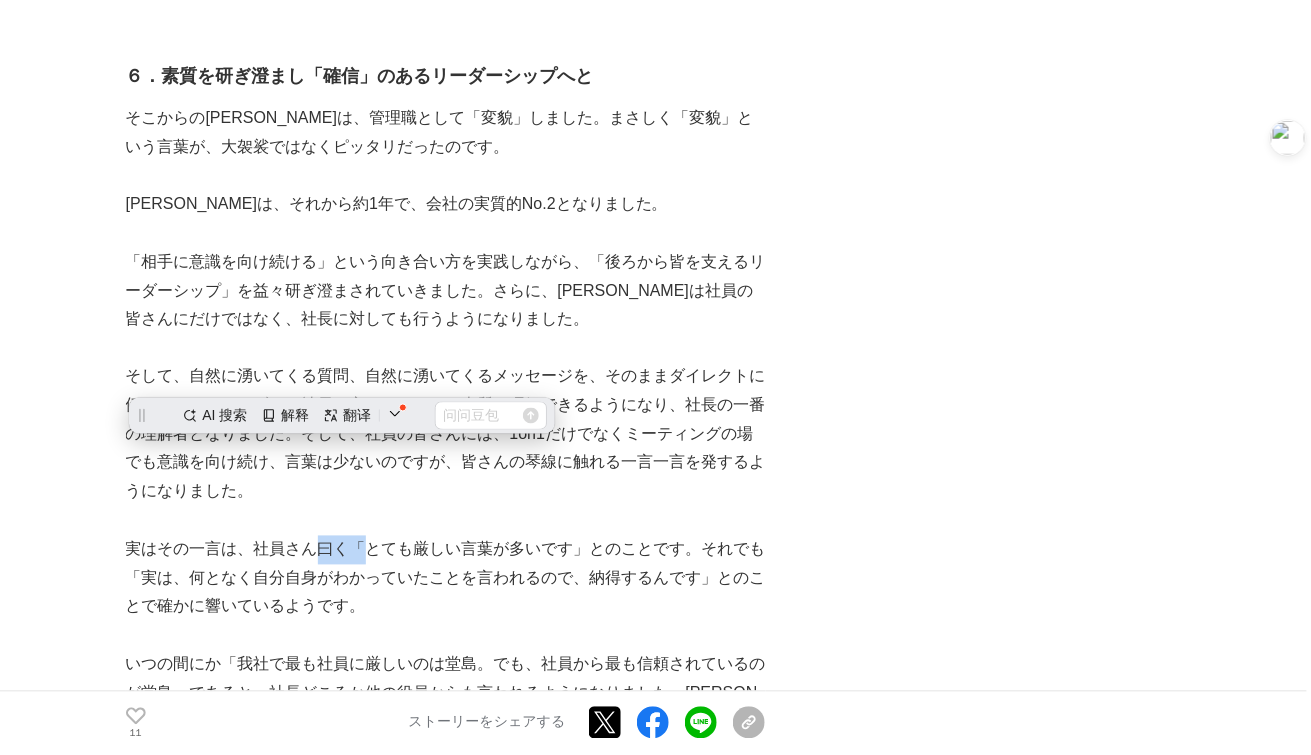 click on "実はその一言は、社員さん曰く「とても厳しい言葉が多いです」とのことです。それでも「実は、何となく自分自身がわかっていたことを言われるので、納得するんです」とのことで確かに響いているようです。" at bounding box center [446, 579] 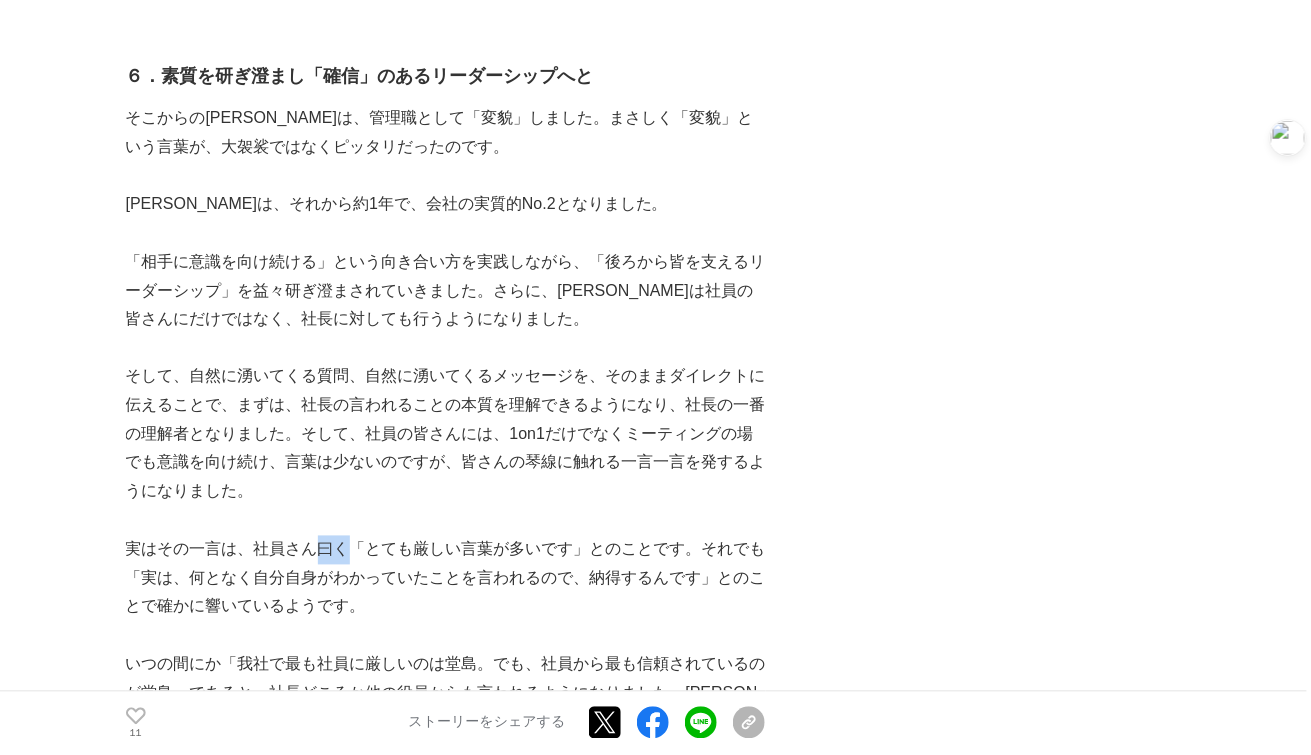 drag, startPoint x: 318, startPoint y: 378, endPoint x: 345, endPoint y: 387, distance: 28.460499 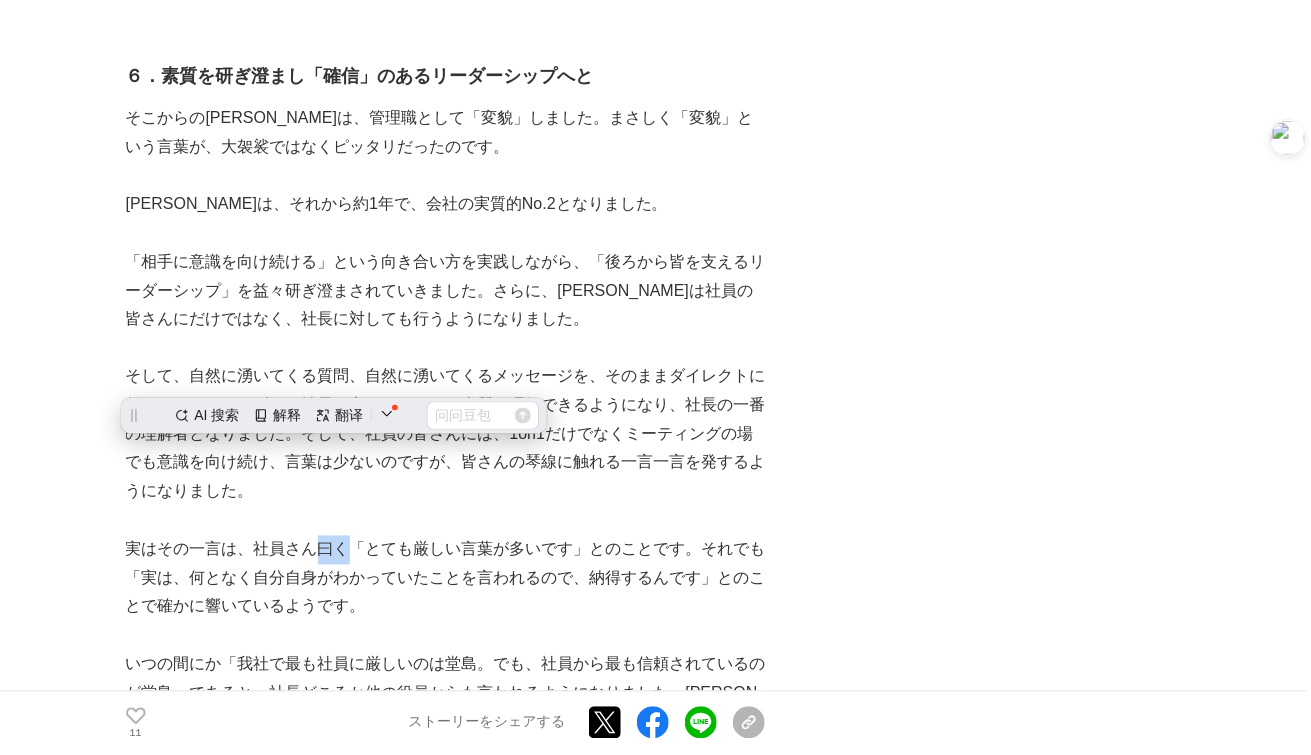 scroll, scrollTop: 0, scrollLeft: 0, axis: both 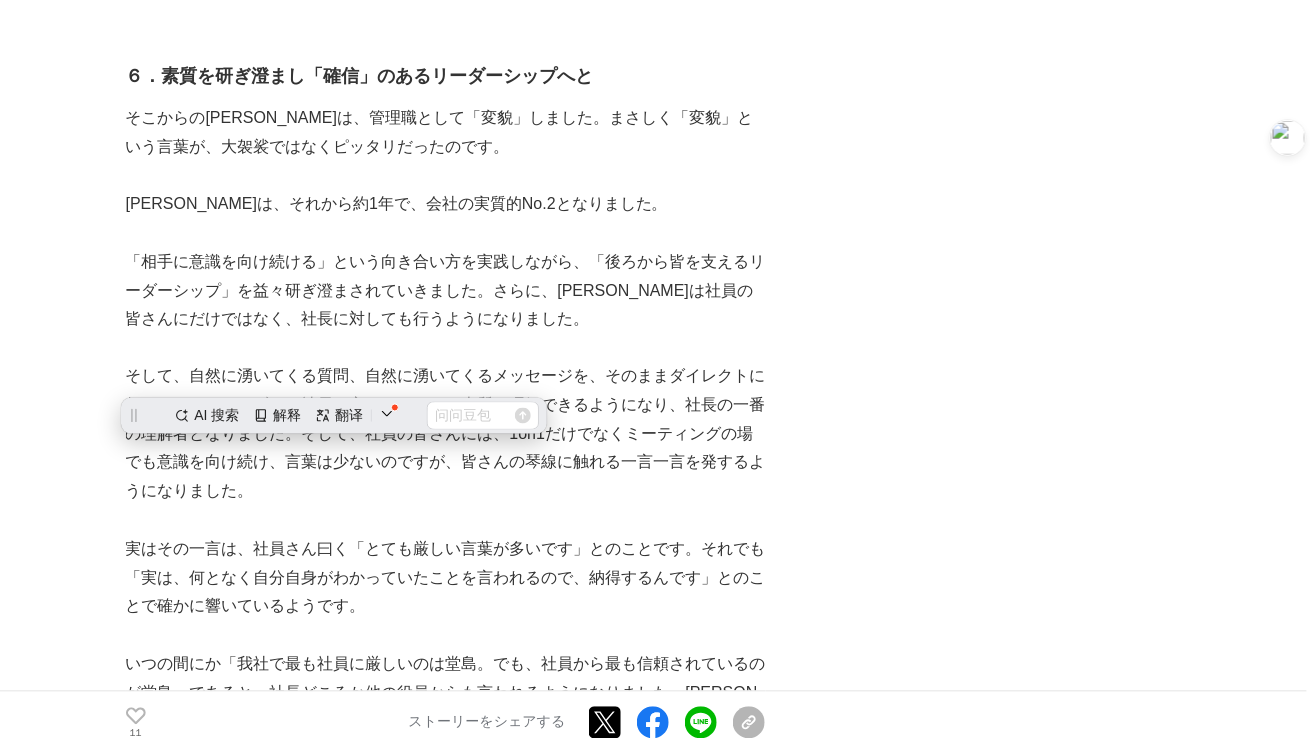 click on "実はその一言は、社員さん曰く「とても厳しい言葉が多いです」とのことです。それでも「実は、何となく自分自身がわかっていたことを言われるので、納得するんです」とのことで確かに響いているようです。" at bounding box center (446, 579) 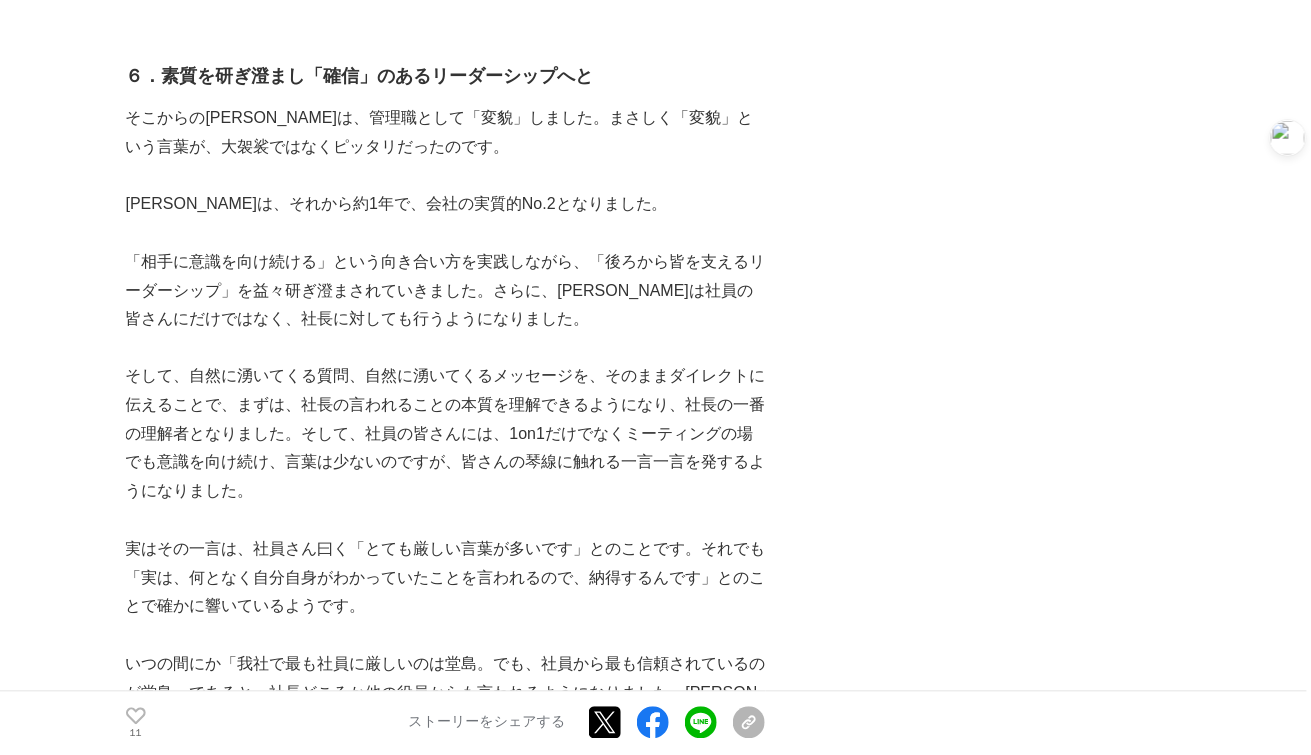 click at bounding box center (446, 636) 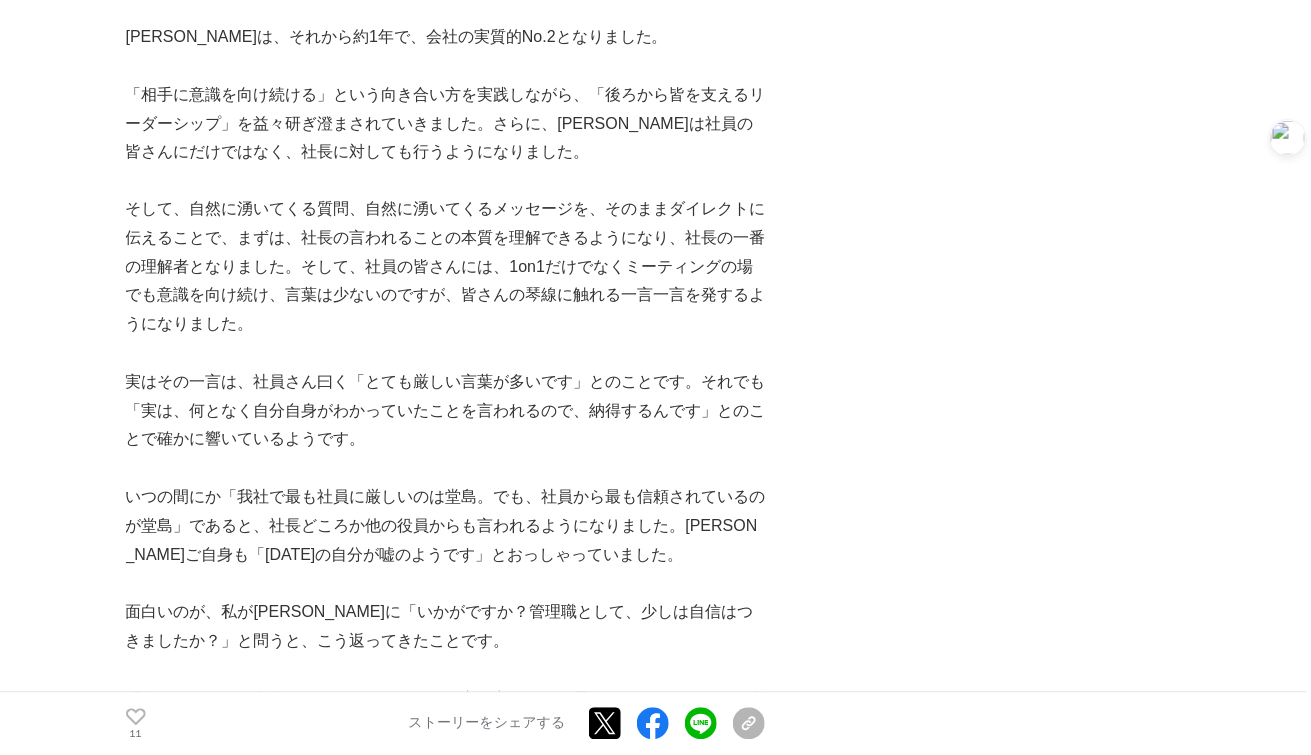 scroll, scrollTop: 7999, scrollLeft: 0, axis: vertical 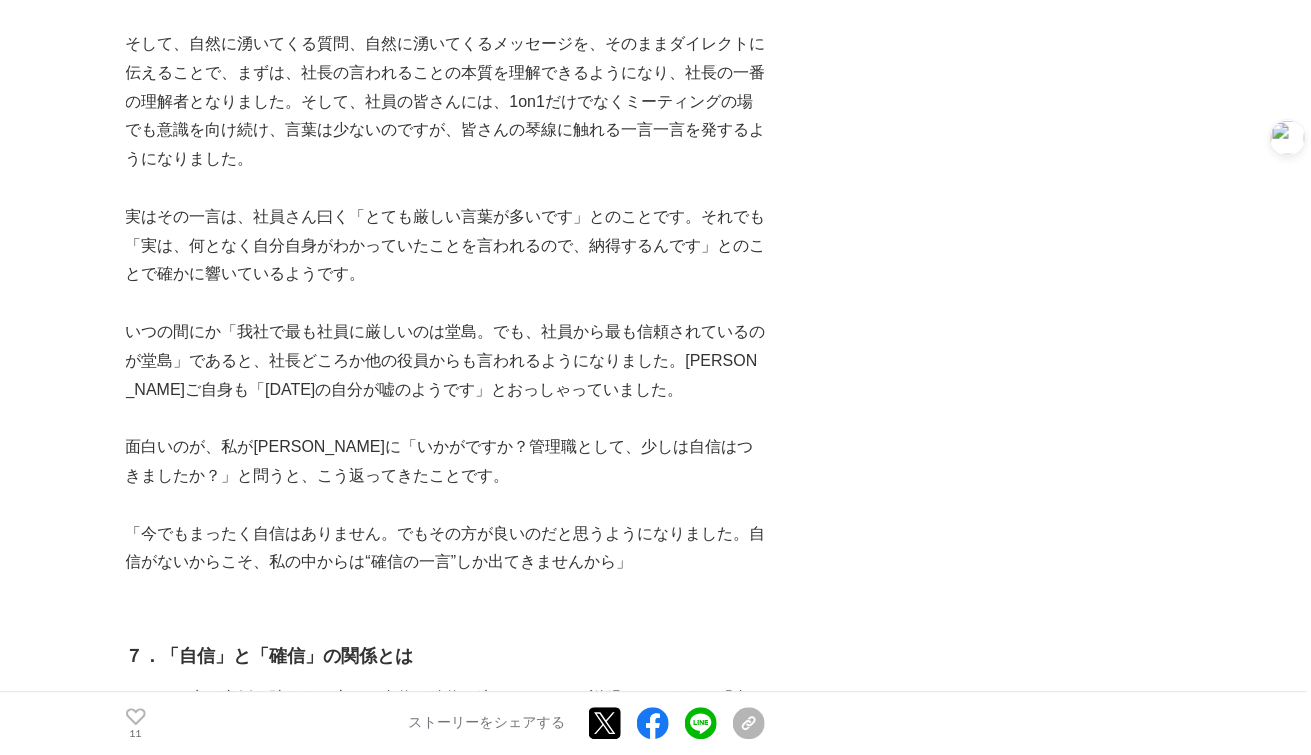 click on "＜目次＞ １．リーダー・管理職に「自信」は必要か？ ２．似て非なる「自信」と「確信」 ３．ある「自信」のない管理職 ４．自分の素質を活かしたリーダーシップの発揮を ５．調和型・尊重型リーダーシップは「人との向き合い方」で変化する ６．素質を研ぎ澄まし「確信」のあるリーダーシップへと ７．「自信」と「確信」の関係とは ------------------------------------------------ 初めての「管理職」。これまではプレイヤーとして結果を出せば良かった段階から、部下を育成し、部下に結果を出すことで成果をあげる段階に変わります。だからこそ、誰しも初めての管理職は不安がつきまとうもの。 その理由の根本は、「管理職としての自信がありません」というものが多いのではないでしょうか。 １．リーダー・管理職に「自信」は必要か？ つまり、" at bounding box center (446, -2539) 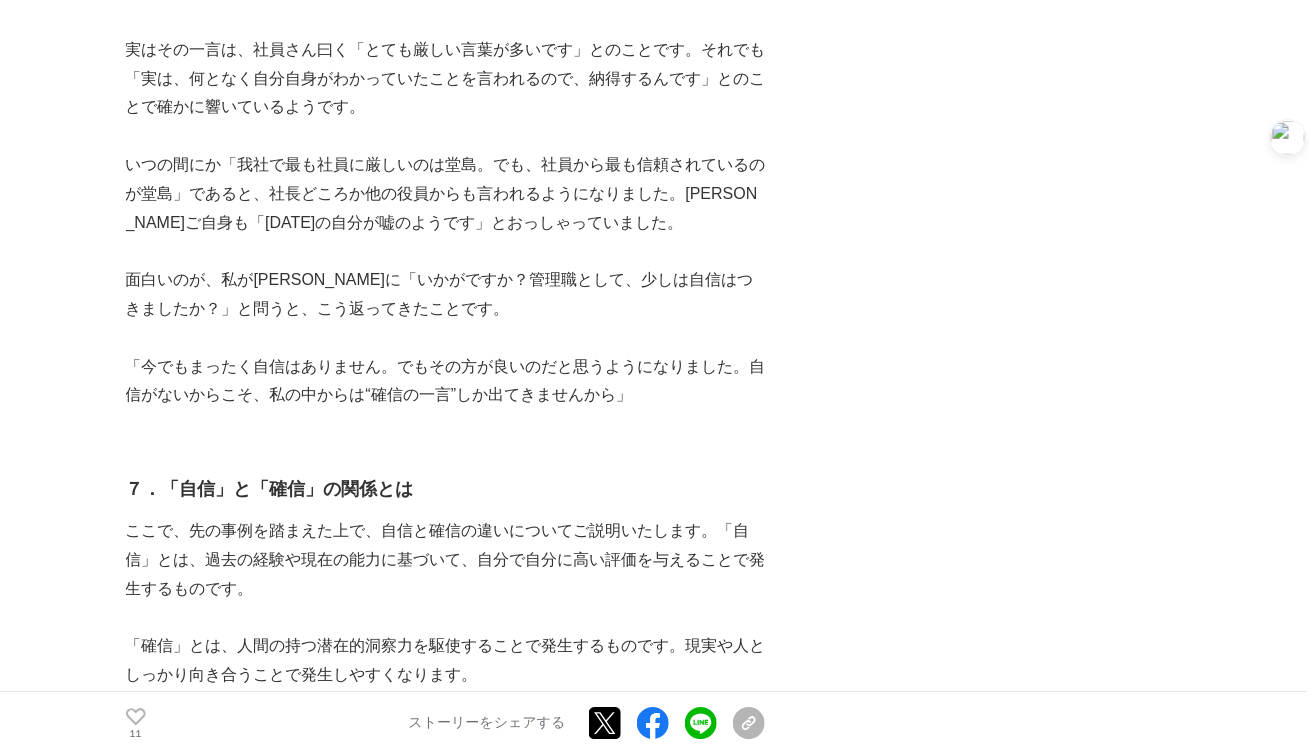 scroll, scrollTop: 8333, scrollLeft: 0, axis: vertical 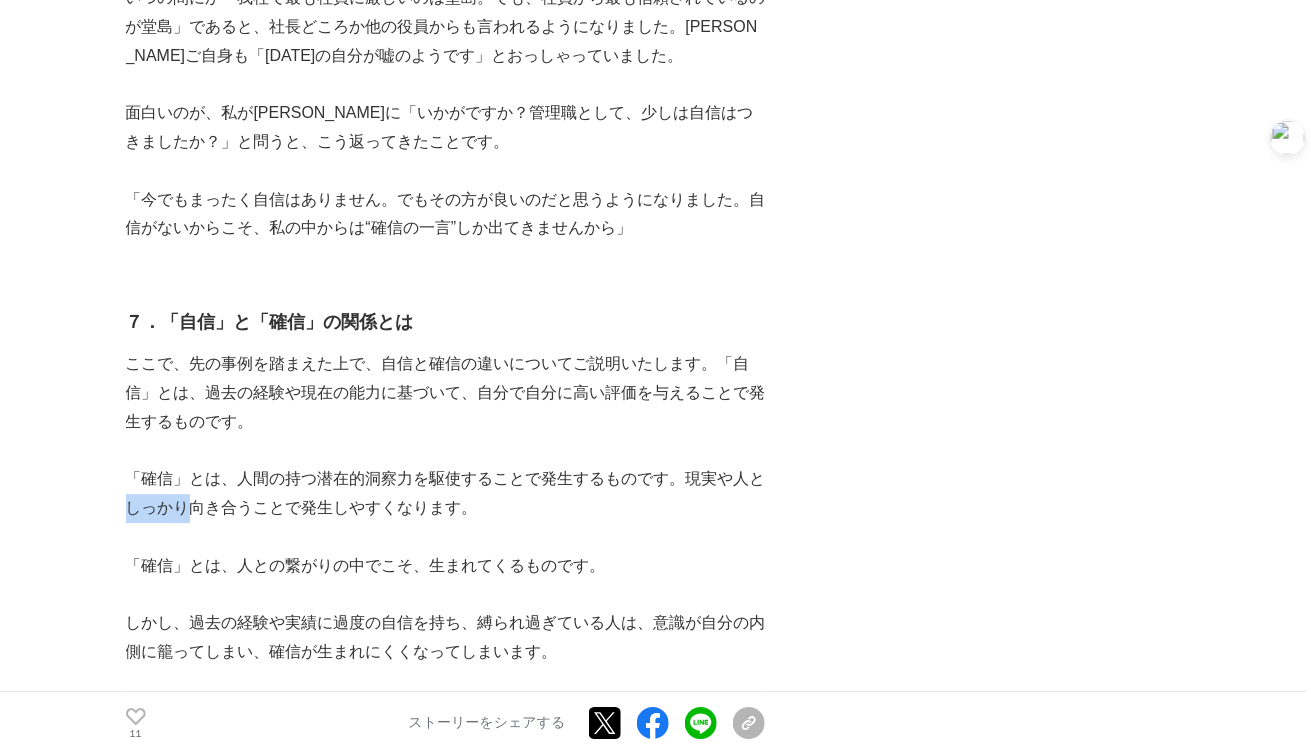 drag, startPoint x: 135, startPoint y: 338, endPoint x: 192, endPoint y: 341, distance: 57.07889 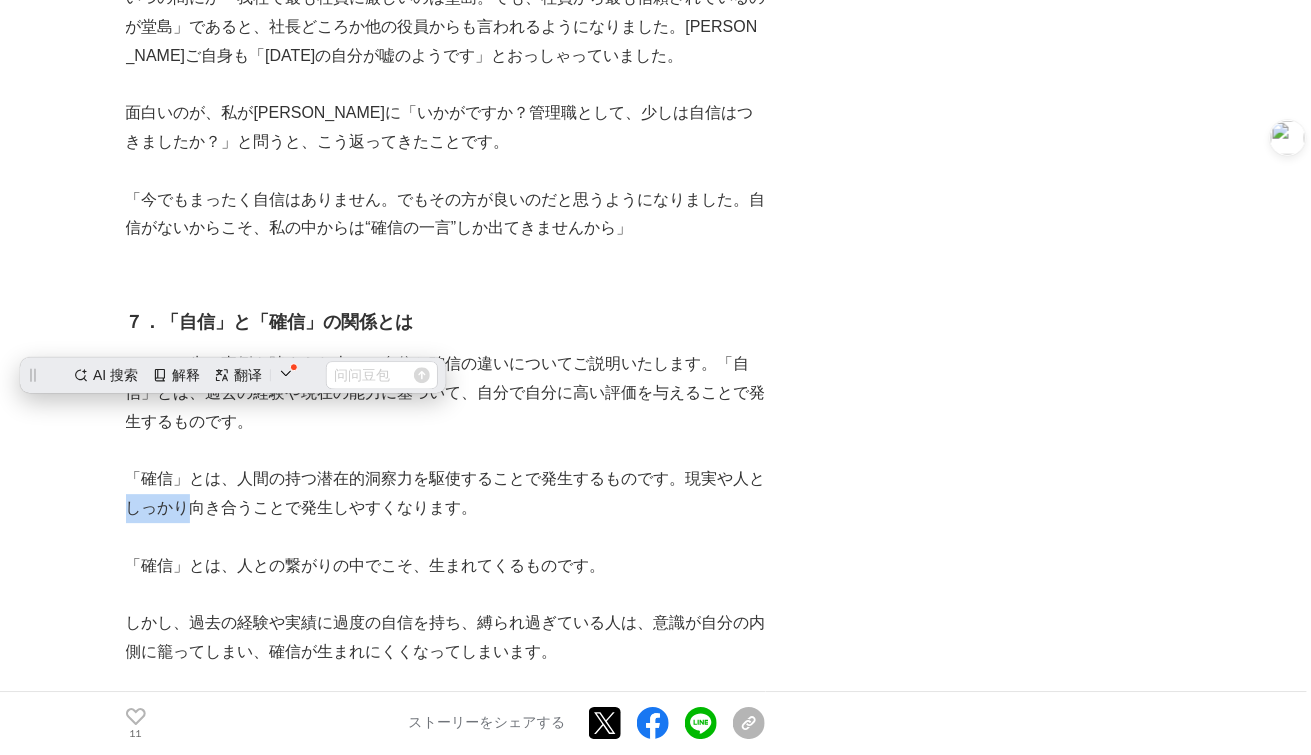 scroll, scrollTop: 0, scrollLeft: 0, axis: both 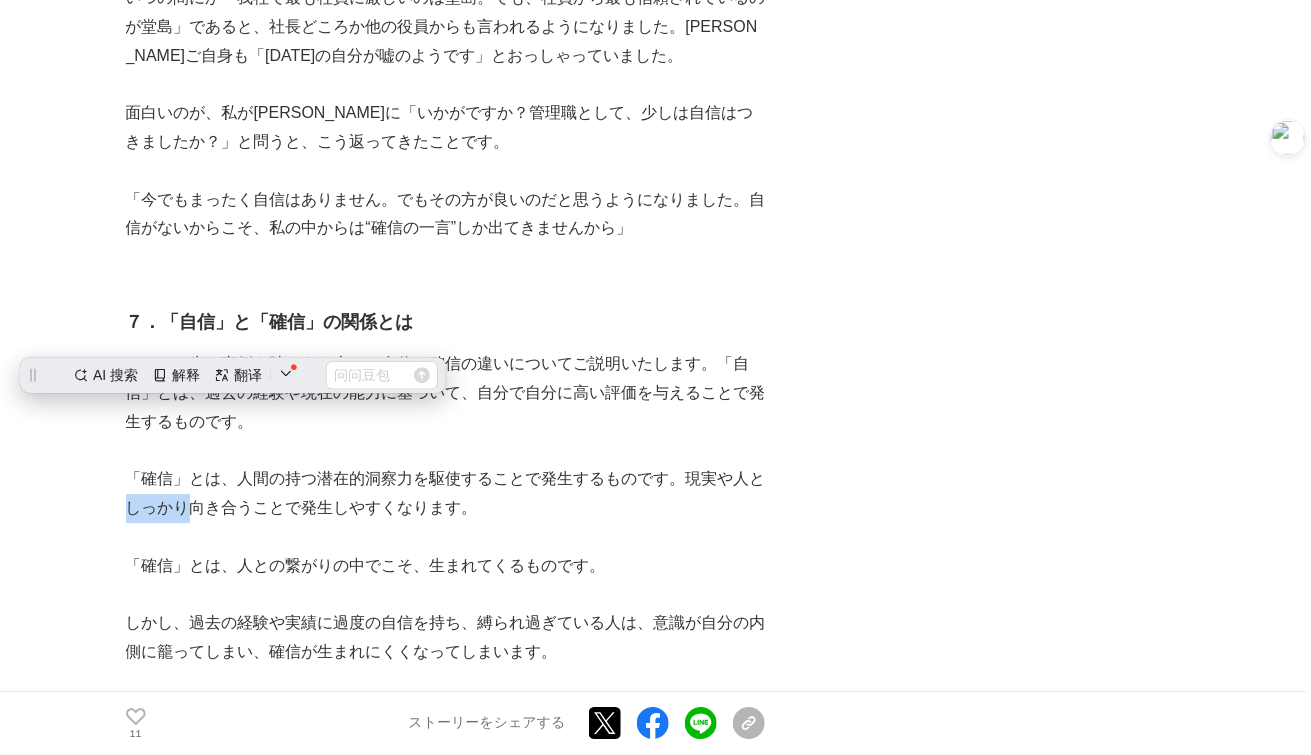 copy on "しっかり" 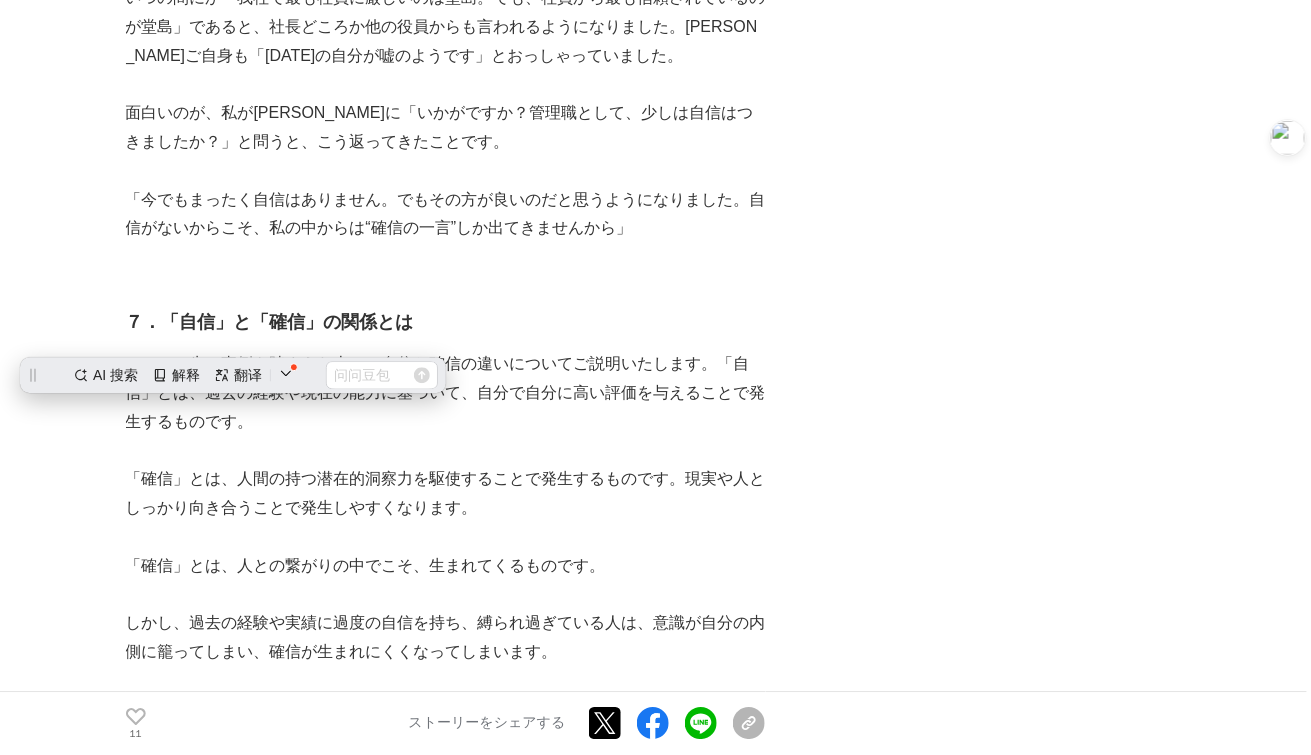 click on "「確信」とは、人間の持つ潜在的洞察力を駆使することで発生するものです。現実や人としっかり向き合うことで発生しやすくなります。" at bounding box center (446, 494) 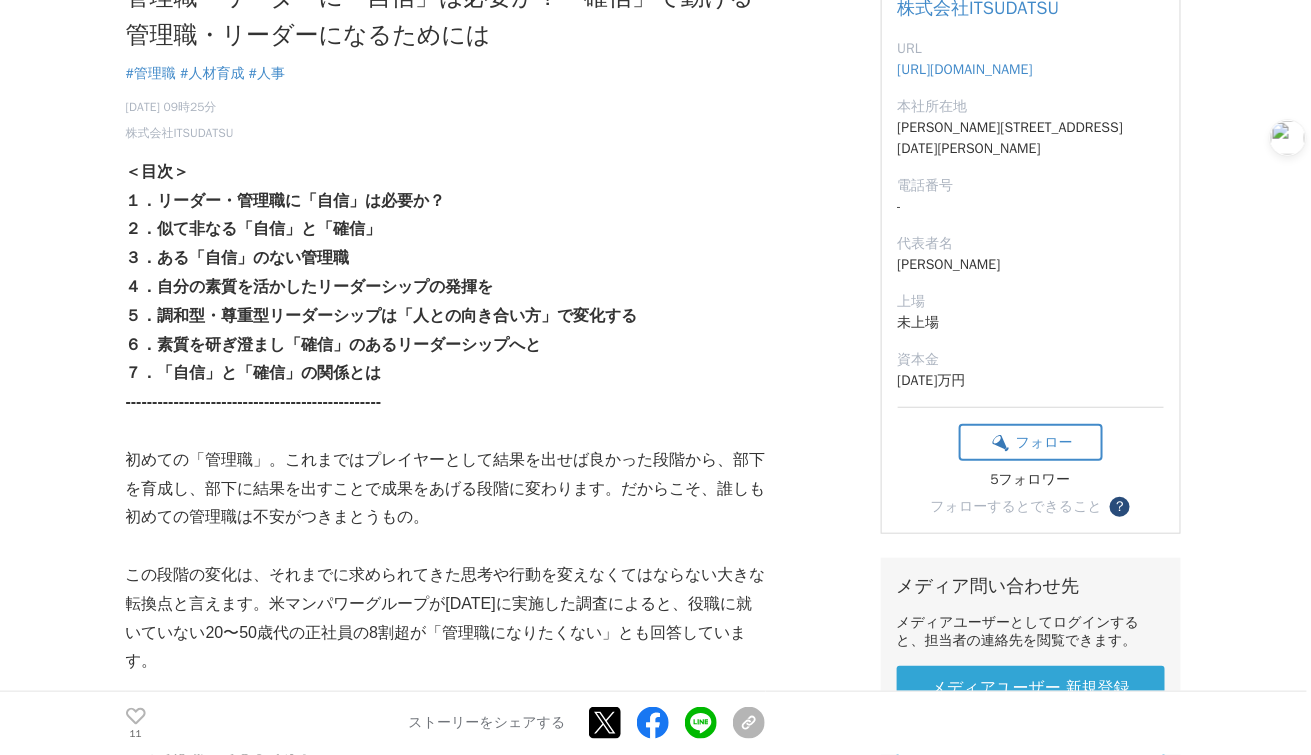 scroll, scrollTop: 0, scrollLeft: 0, axis: both 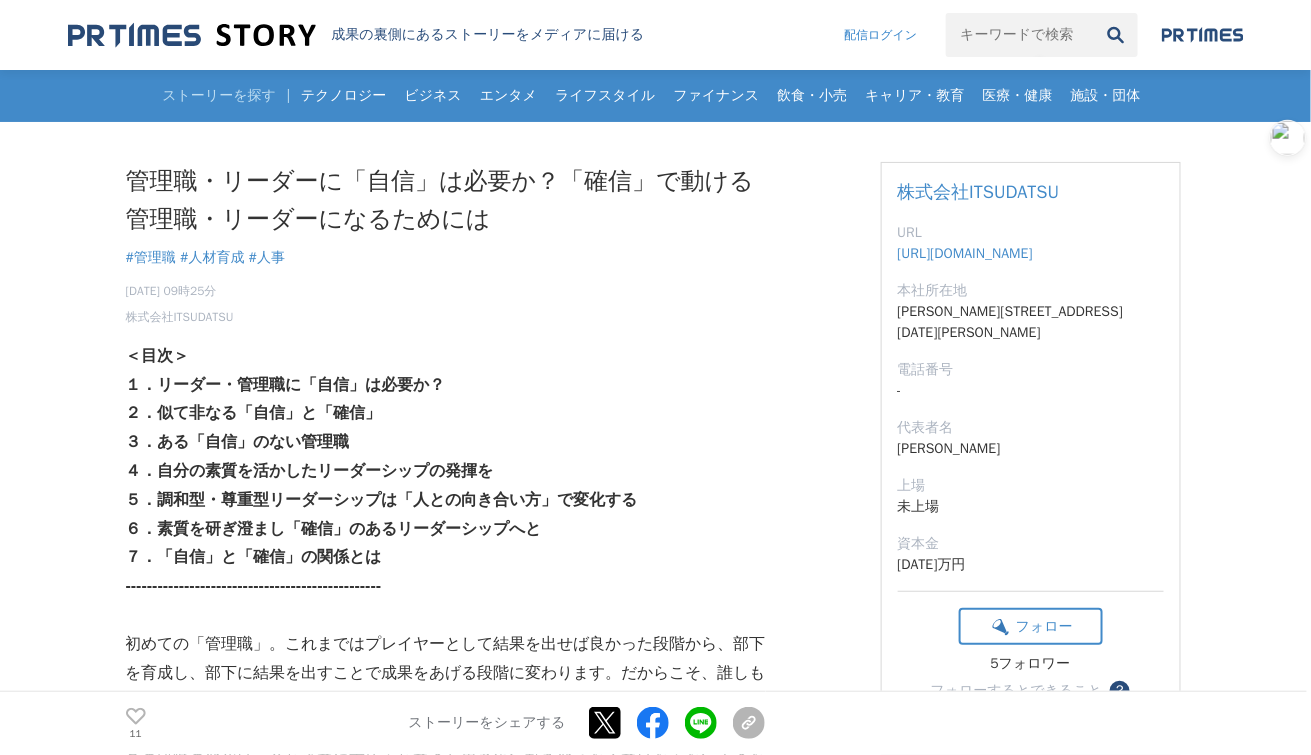 drag, startPoint x: 124, startPoint y: 179, endPoint x: 423, endPoint y: 252, distance: 307.78238 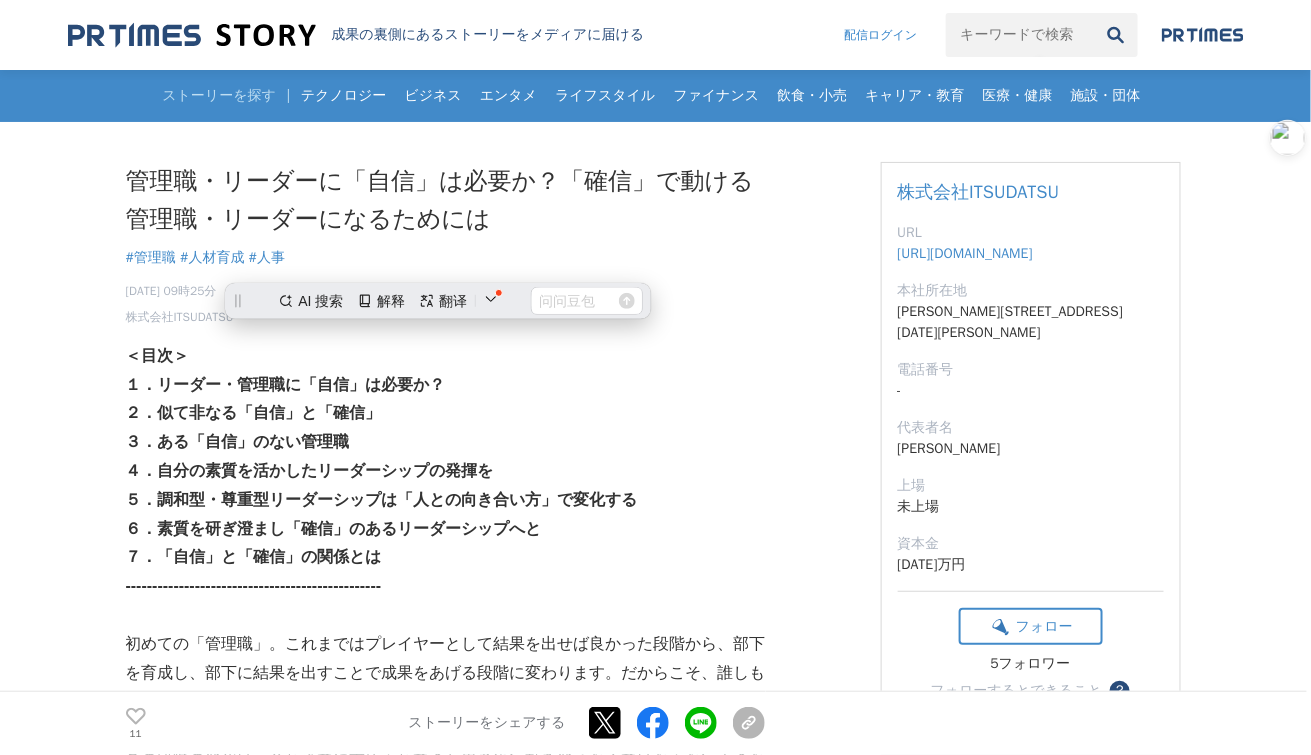 scroll, scrollTop: 0, scrollLeft: 0, axis: both 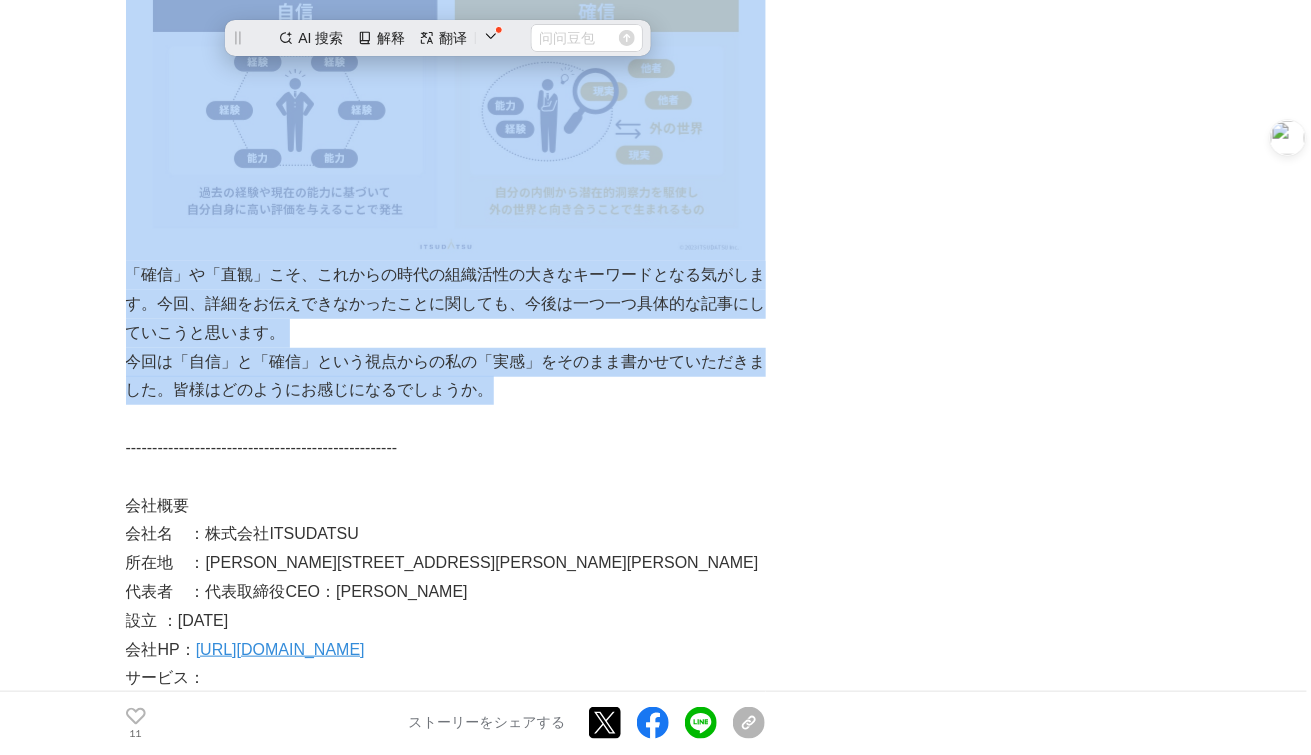 click on "今回は「自信」と「確信」という視点からの私の「実感」をそのまま書かせていただきました。皆様はどのようにお感じになるでしょうか。" at bounding box center (446, 377) 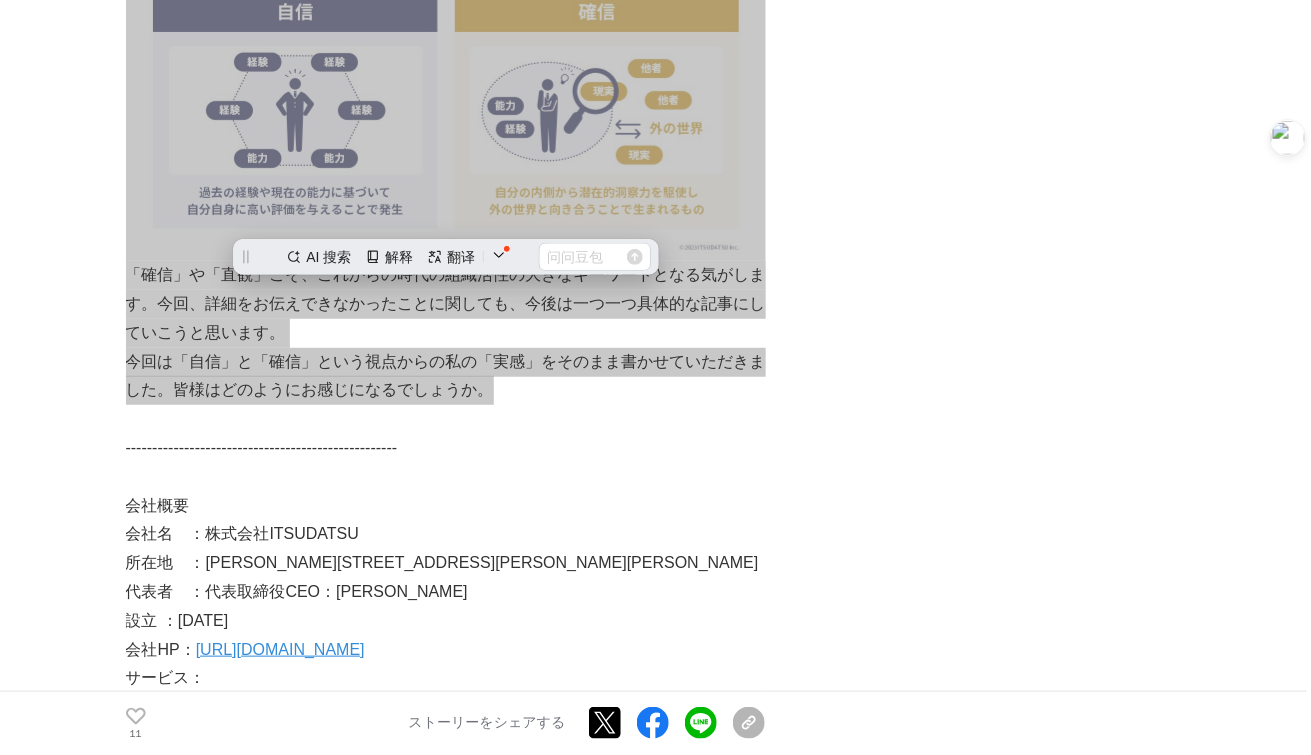 scroll, scrollTop: 9332, scrollLeft: 0, axis: vertical 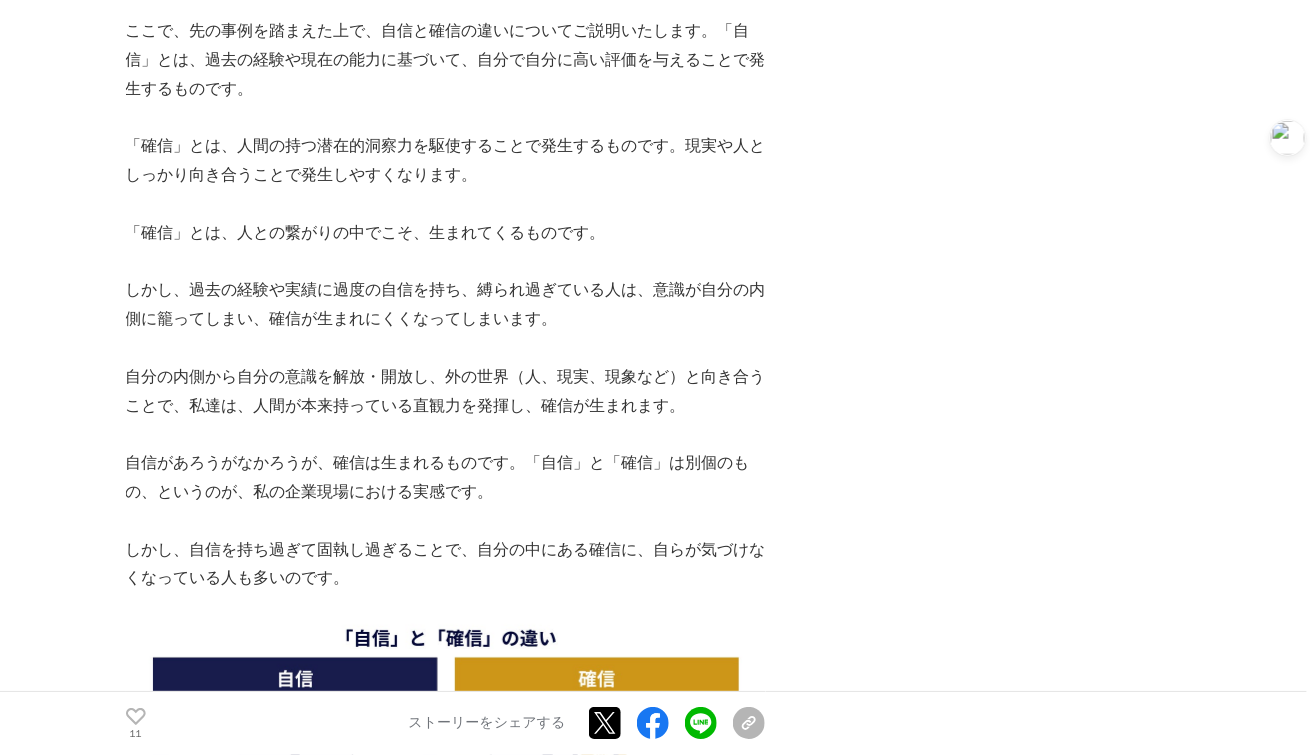 click on "管理職・リーダーに「自信」は必要か？「確信」で動ける管理職・リーダーになるためには
管理職
#管理職
#人材育成
#人事
11" at bounding box center (656, -2424) 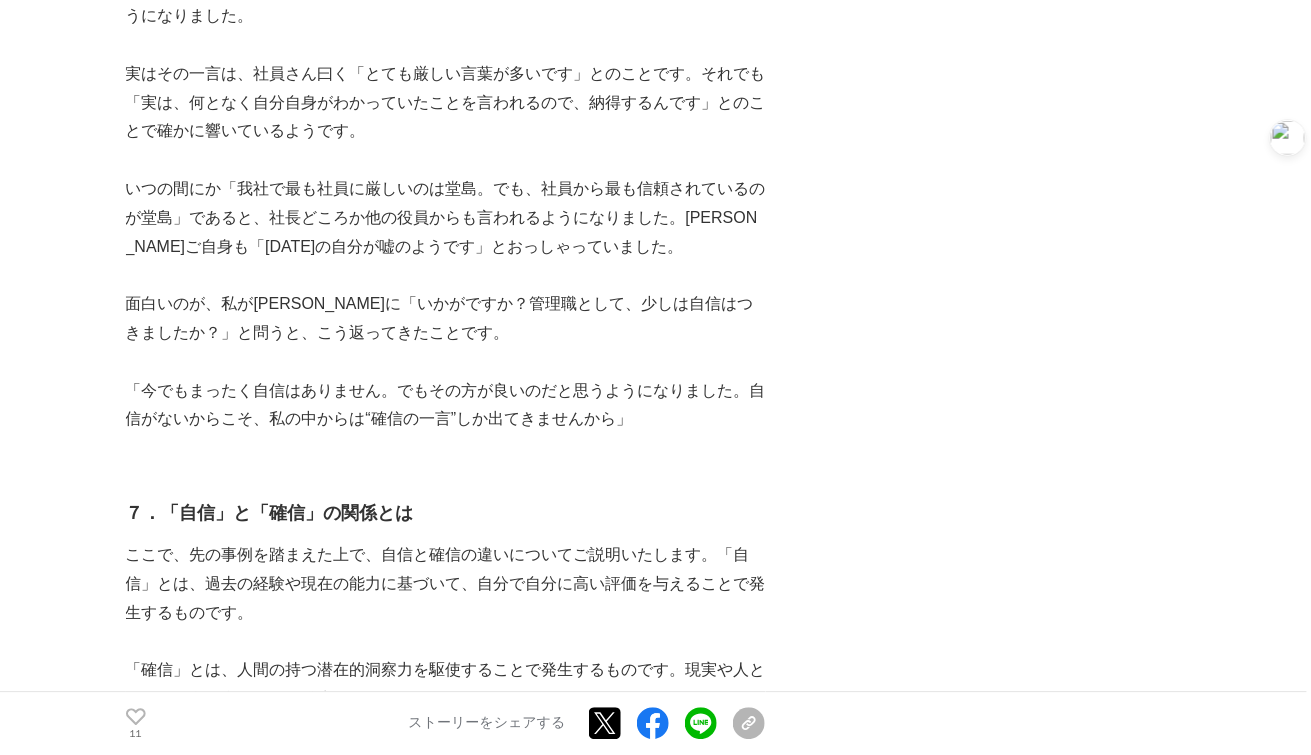 scroll, scrollTop: 8166, scrollLeft: 0, axis: vertical 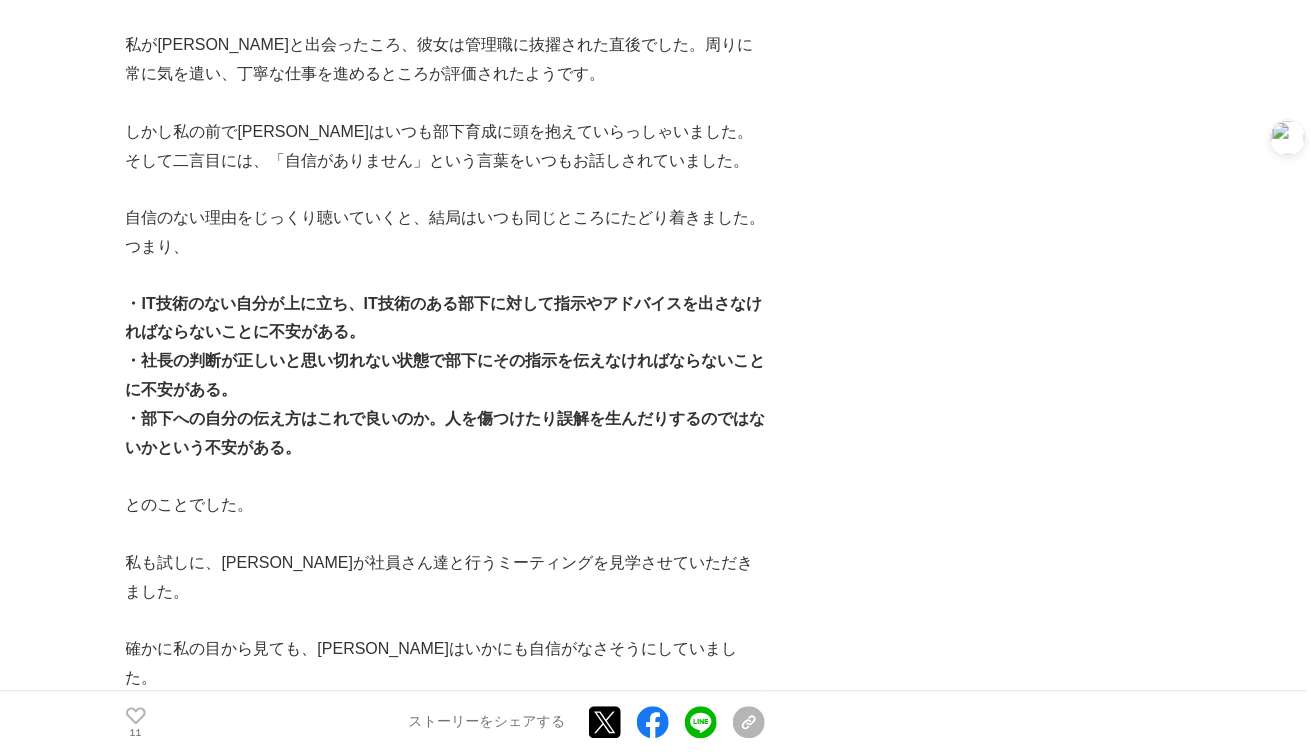 click on "管理職・リーダーに「自信」は必要か？「確信」で動ける管理職・リーダーになるためには
管理職
#管理職
#人材育成
#人事
11" at bounding box center (656, 3105) 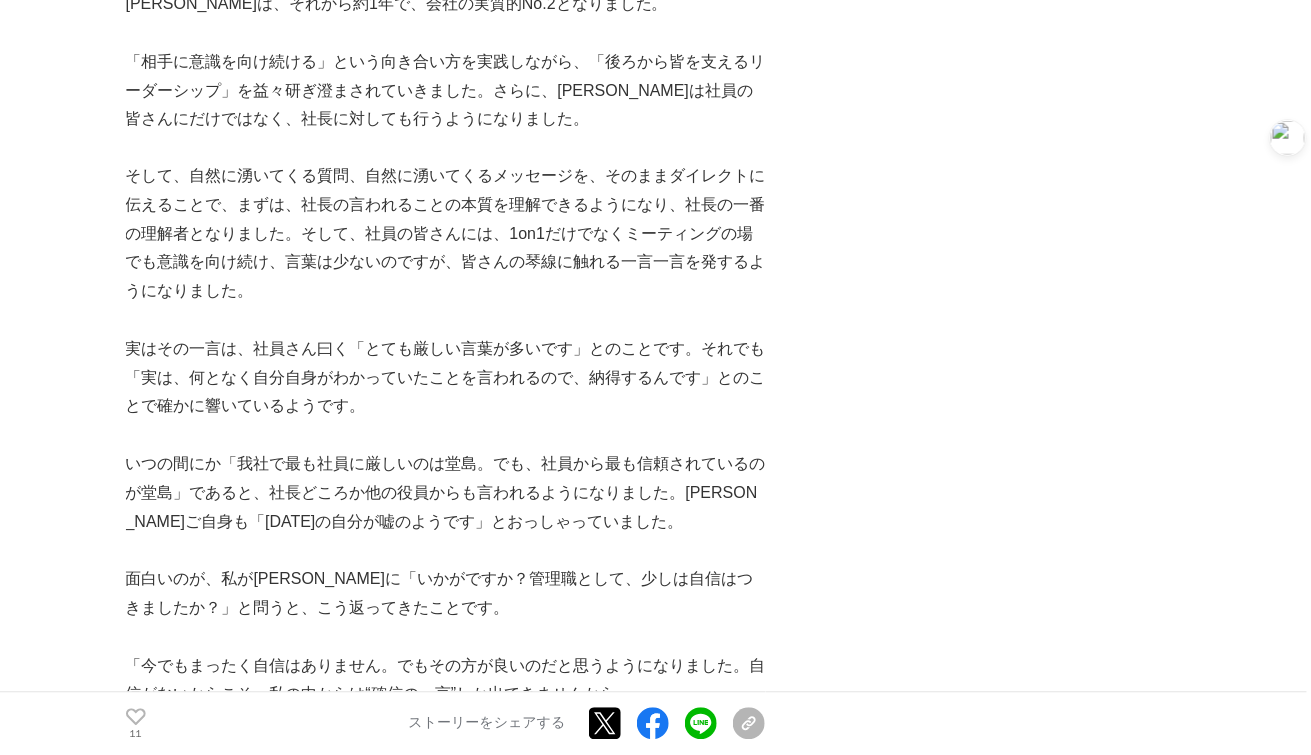 scroll, scrollTop: 7804, scrollLeft: 0, axis: vertical 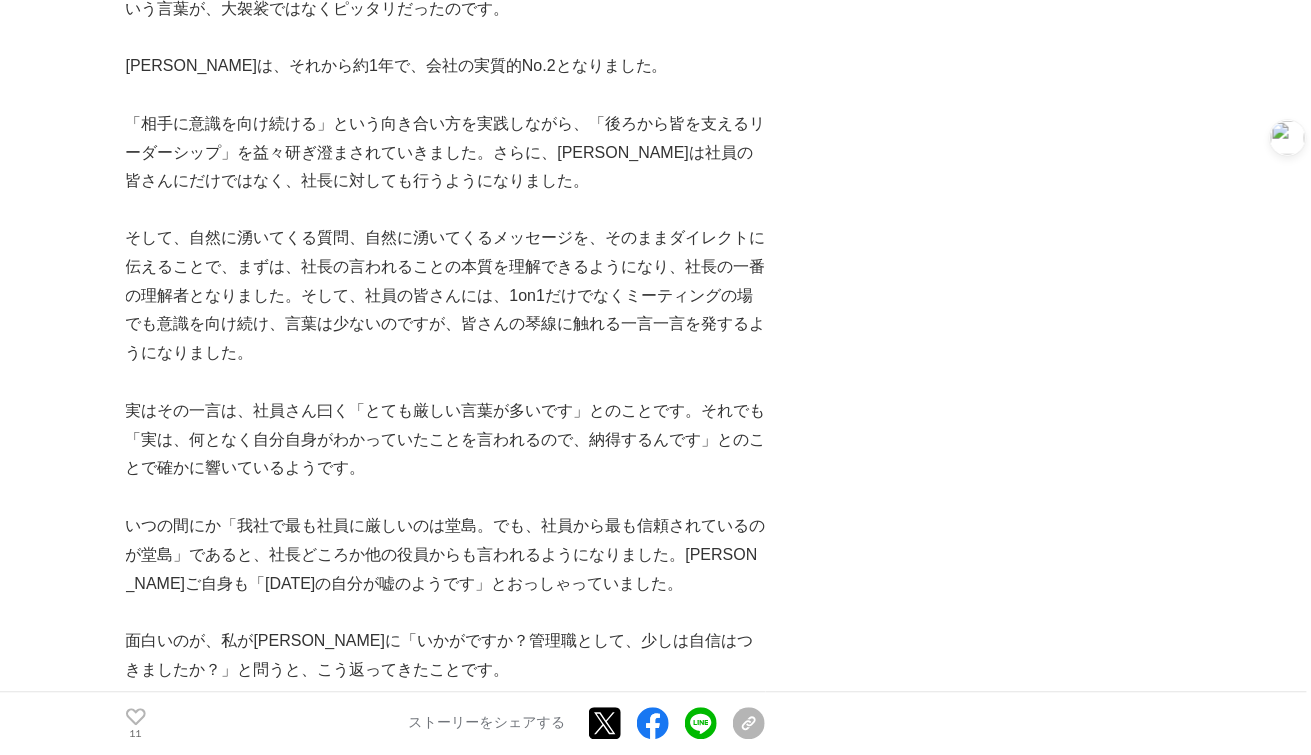 click on "実はその一言は、社員さん曰く「とても厳しい言葉が多いです」とのことです。それでも「実は、何となく自分自身がわかっていたことを言われるので、納得するんです」とのことで確かに響いているようです。" at bounding box center [446, 441] 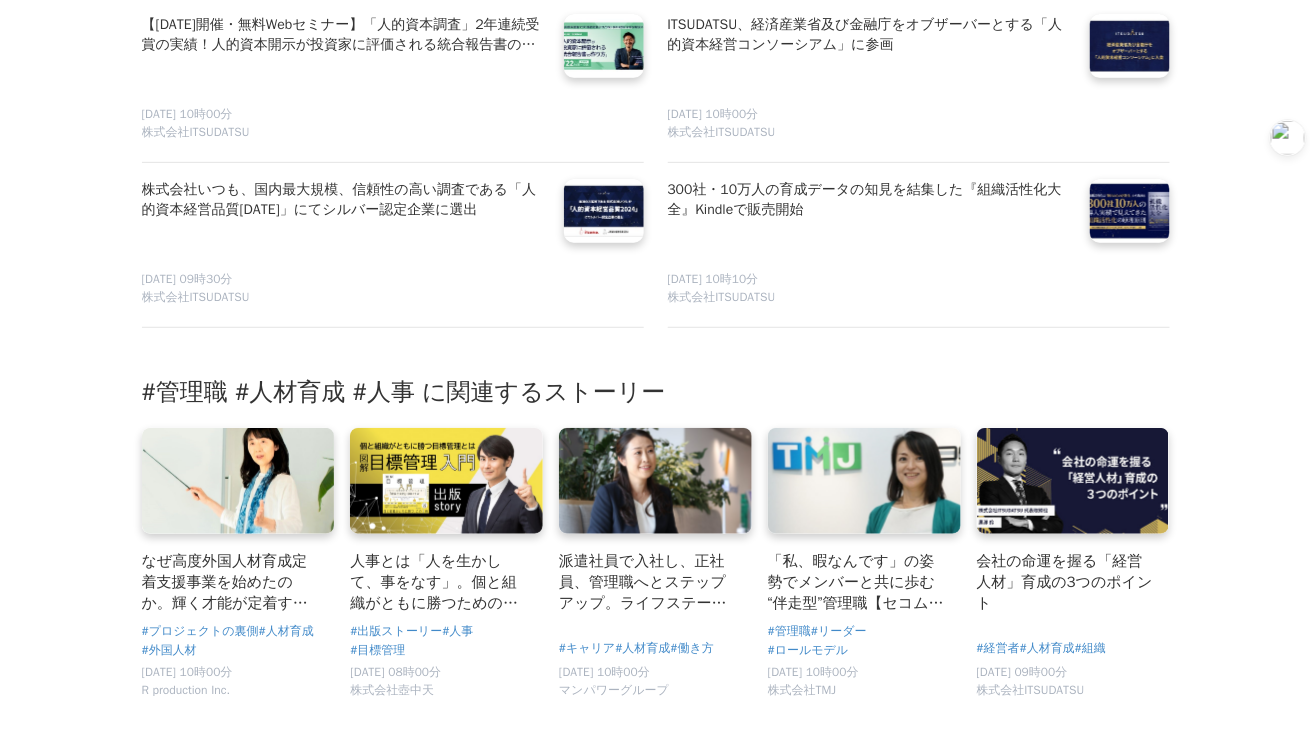 scroll, scrollTop: 11804, scrollLeft: 0, axis: vertical 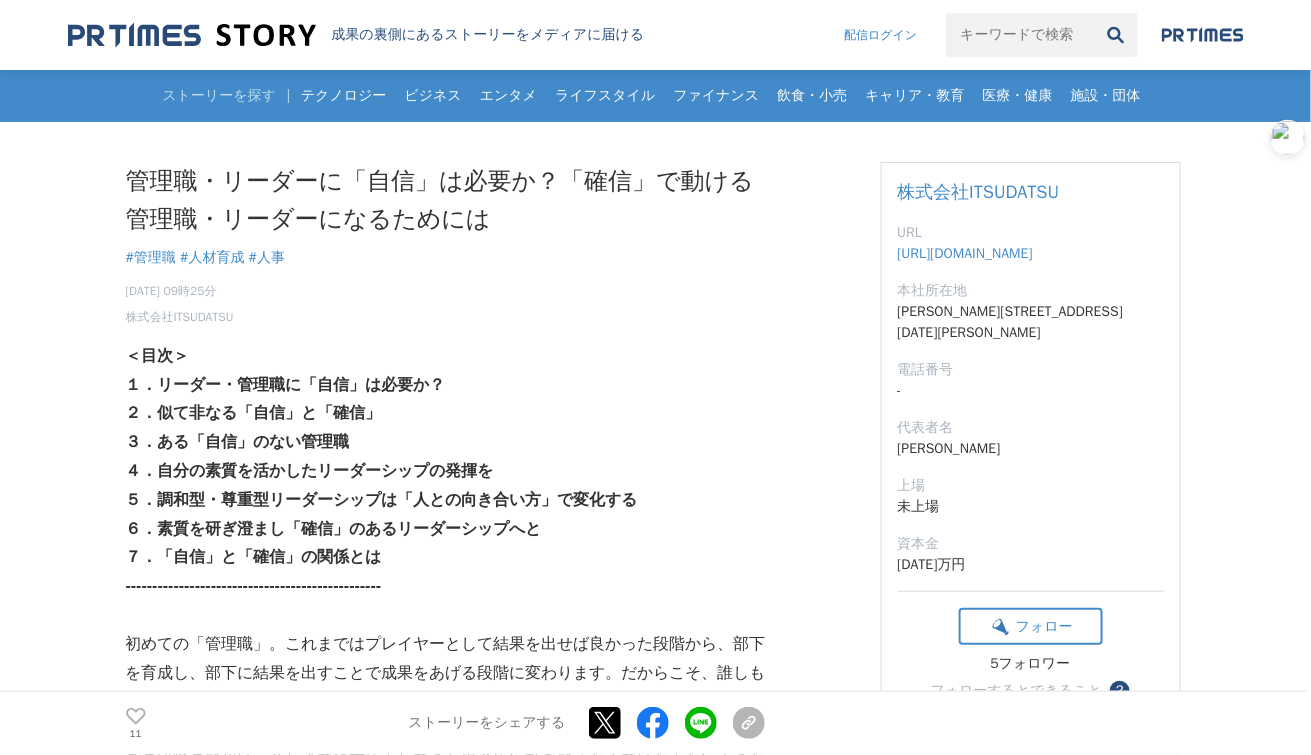 click on "2023年2月21日 09時25分
株式会社ITSUDATSU
11" at bounding box center [446, 300] 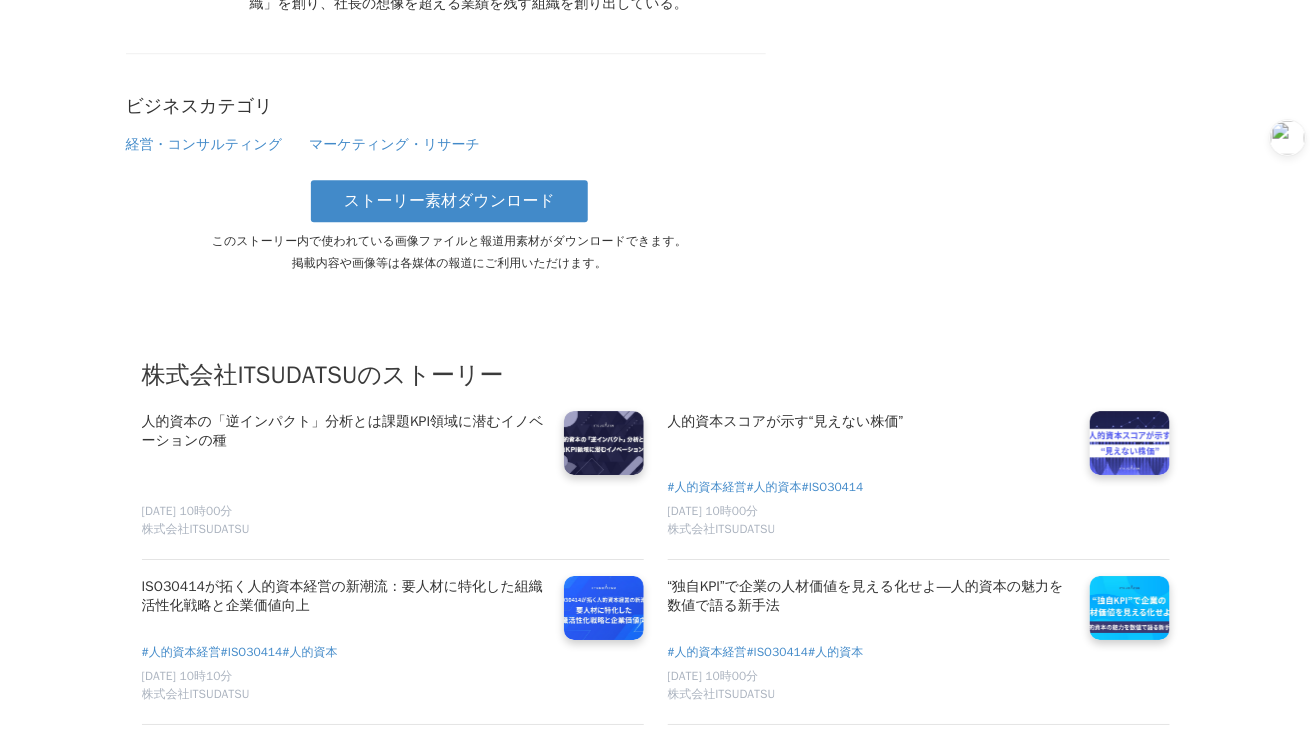 scroll, scrollTop: 10833, scrollLeft: 0, axis: vertical 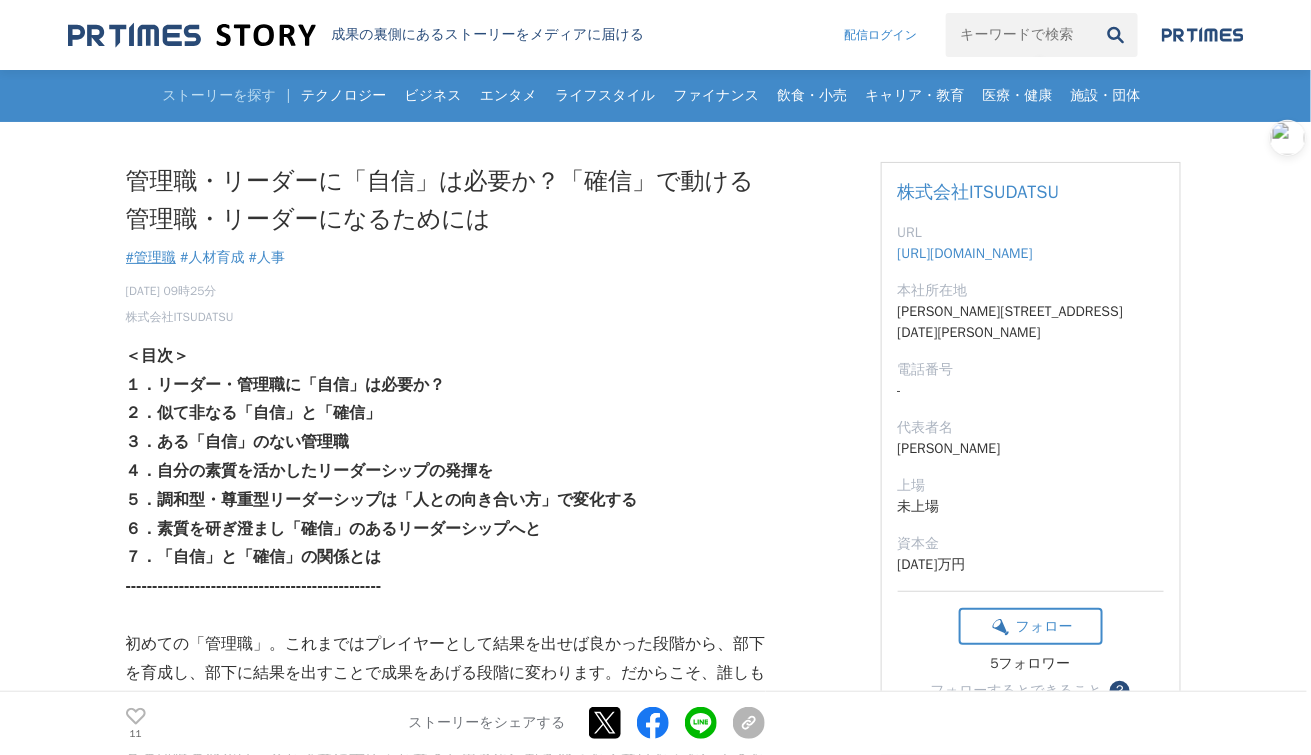 click on "#管理職" at bounding box center (151, 257) 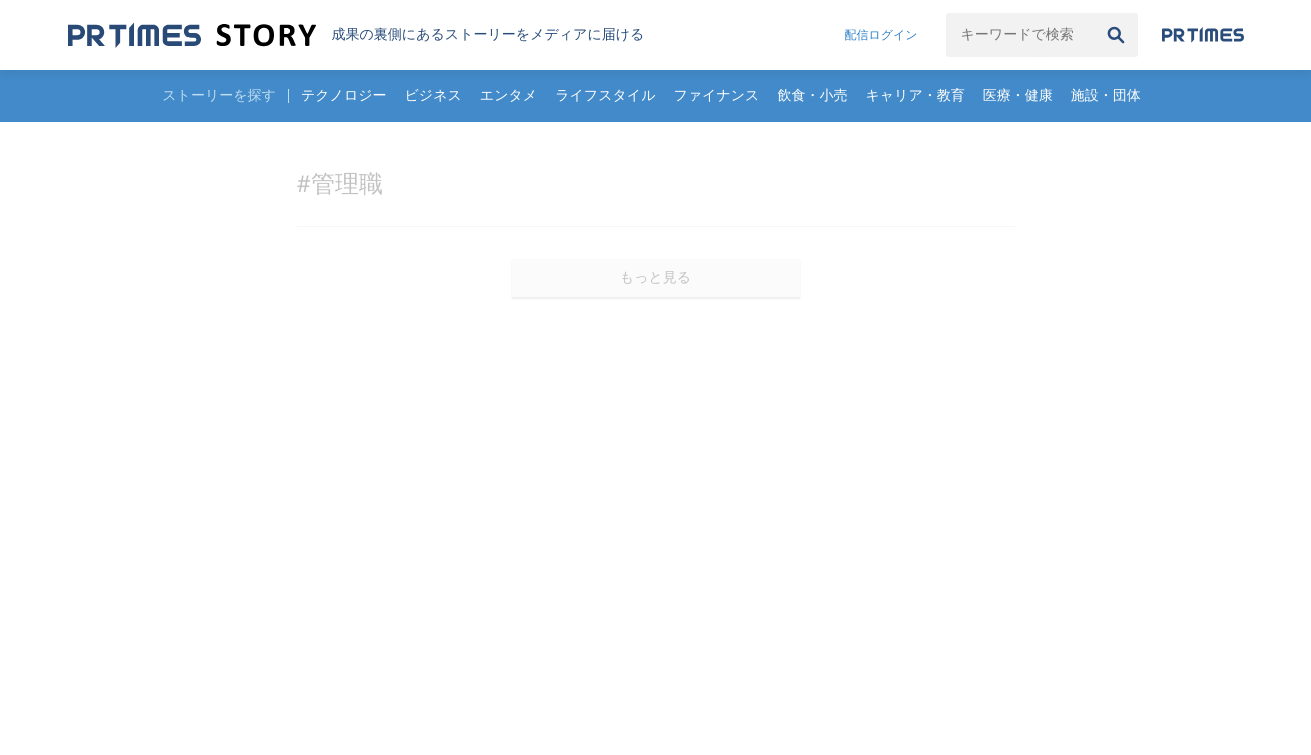 scroll, scrollTop: 0, scrollLeft: 0, axis: both 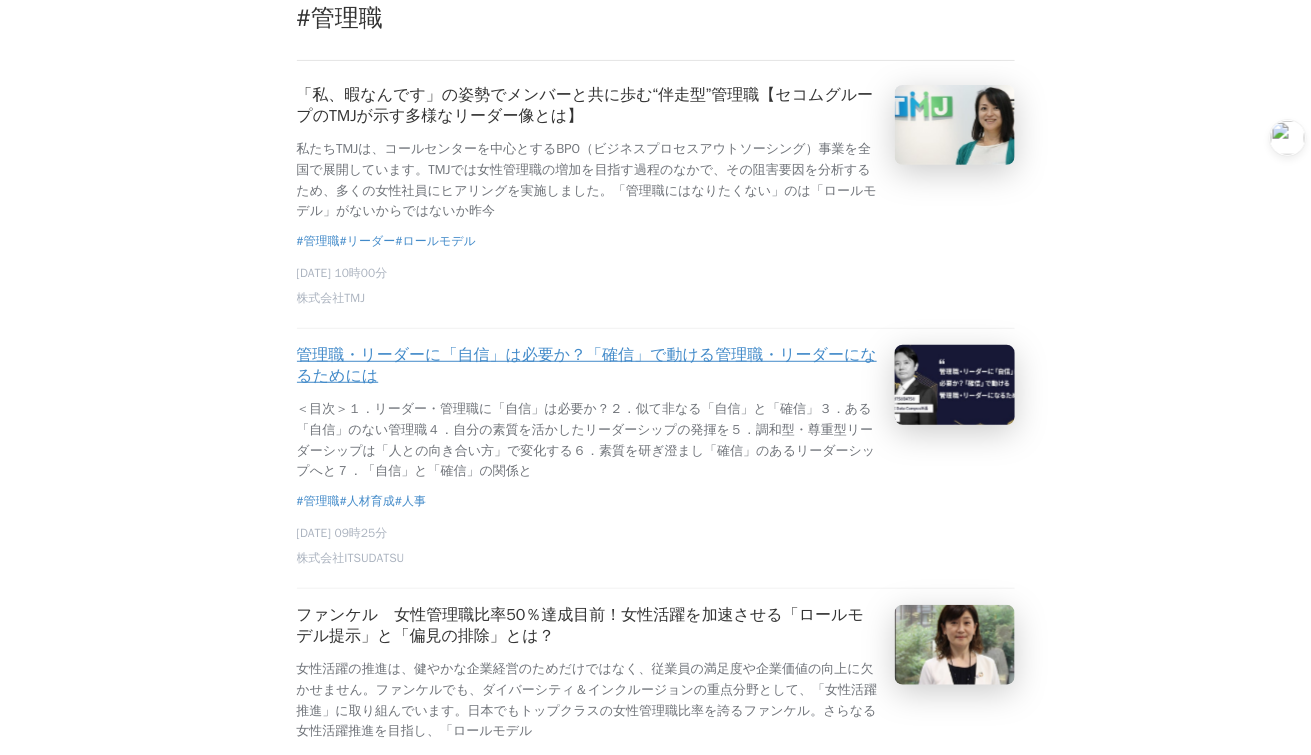 click on "管理職・リーダーに「自信」は必要か？「確信」で動ける管理職・リーダーになるためには" at bounding box center [588, 366] 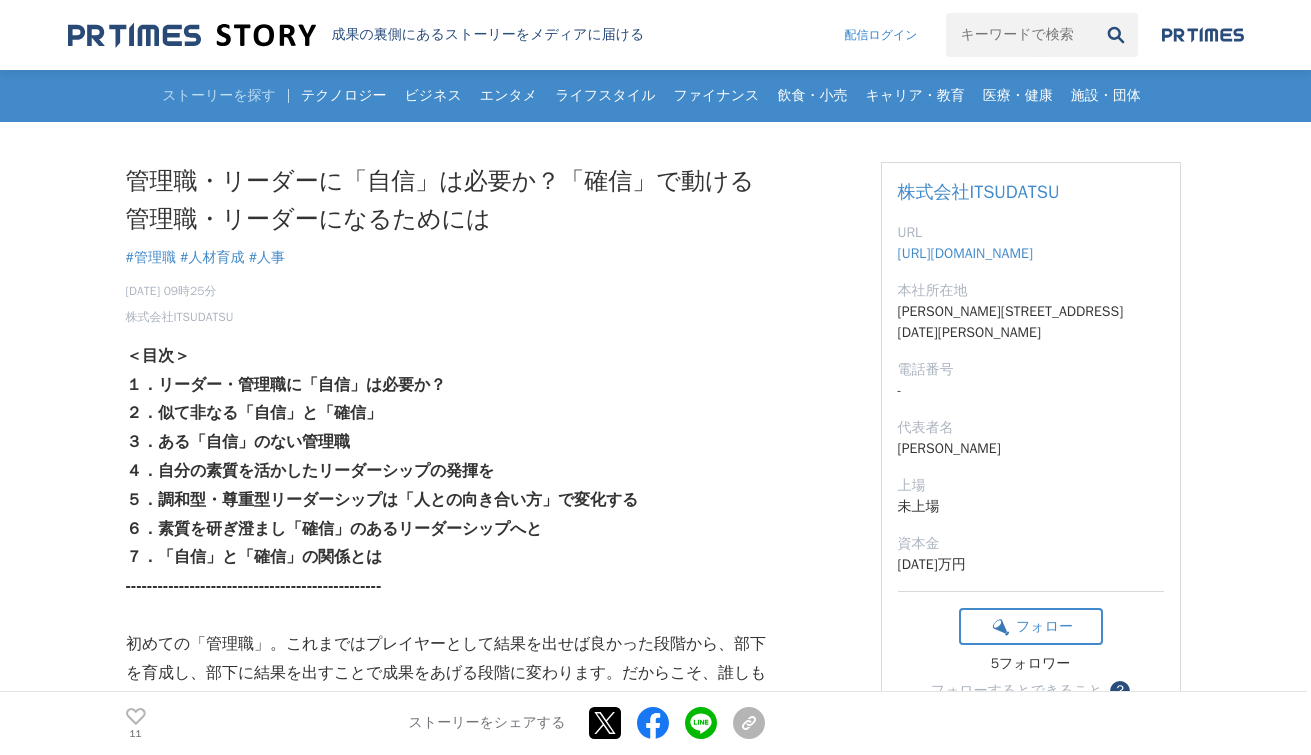scroll, scrollTop: 0, scrollLeft: 0, axis: both 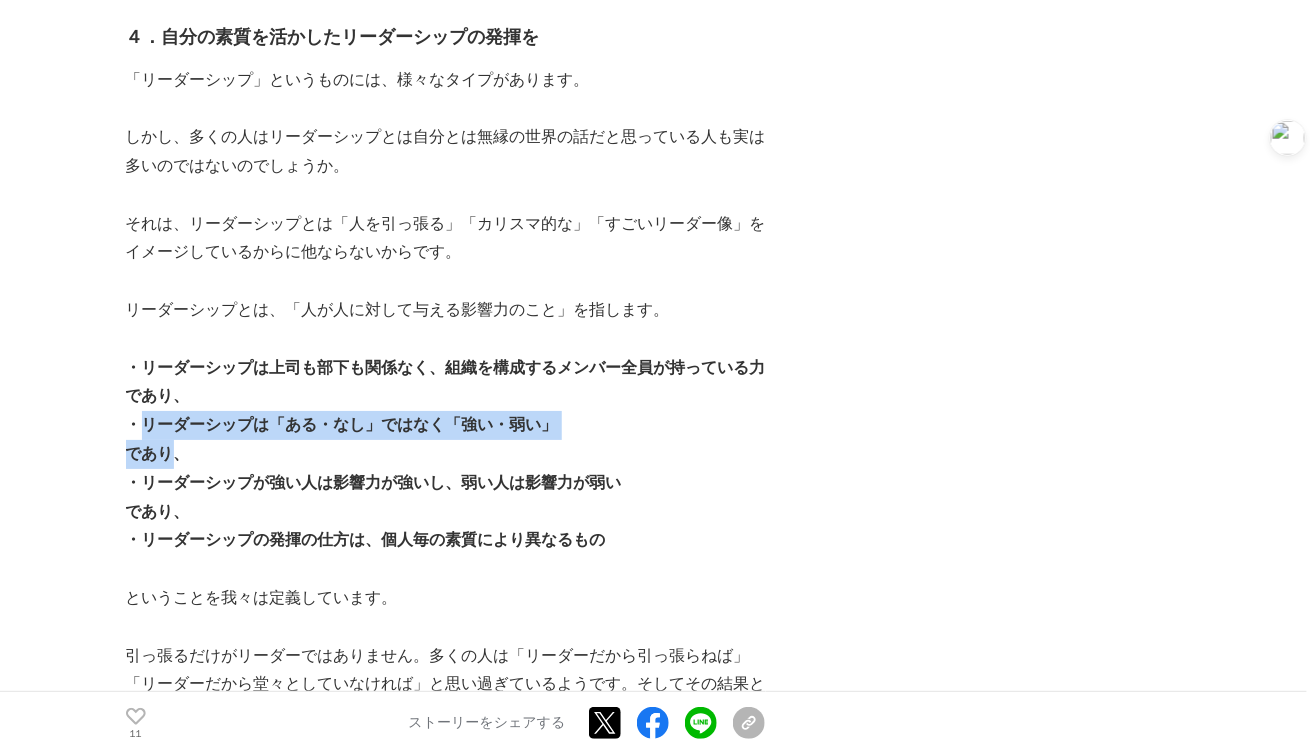 drag, startPoint x: 144, startPoint y: 367, endPoint x: 175, endPoint y: 401, distance: 46.010868 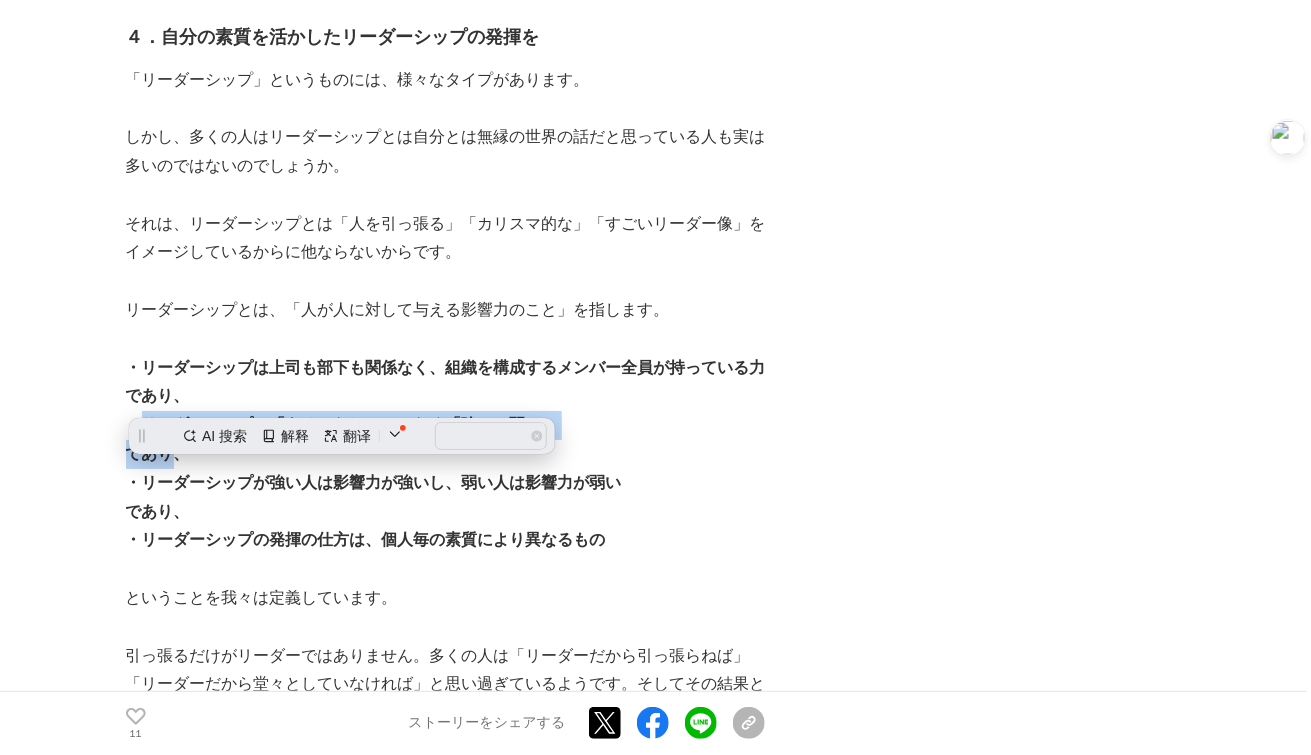 copy on "リーダーシップは「ある・なし」ではなく「強い・弱い」 であり" 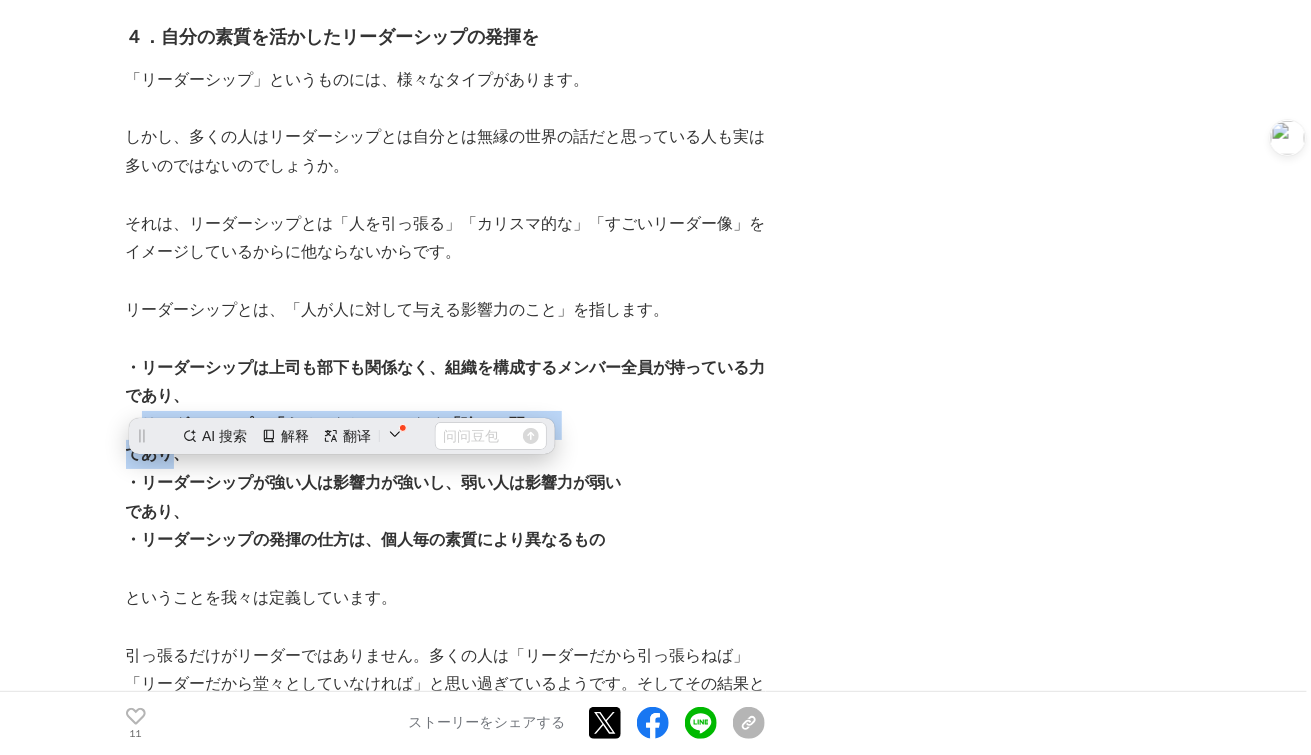 scroll, scrollTop: 0, scrollLeft: 0, axis: both 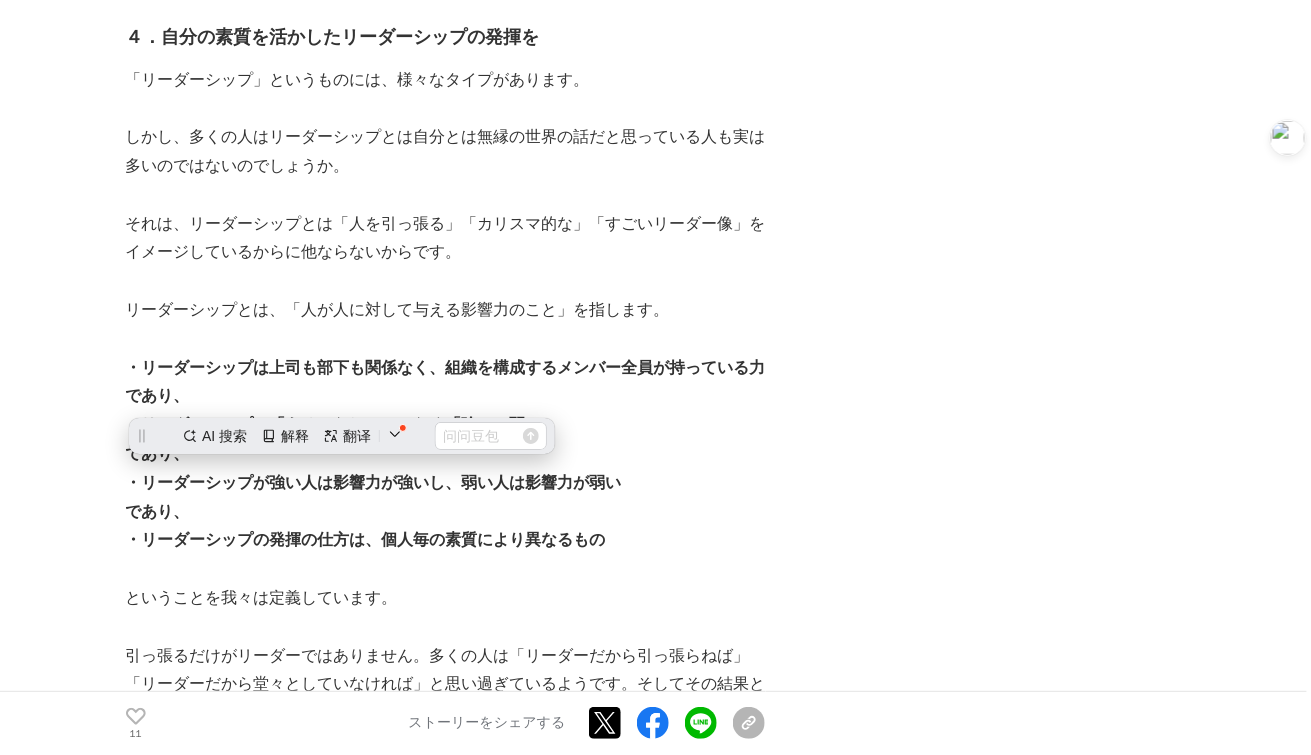 click on "管理職・リーダーに「自信」は必要か？「確信」で動ける管理職・リーダーになるためには
管理職
#管理職
#人材育成
#人事
11" at bounding box center (656, 1909) 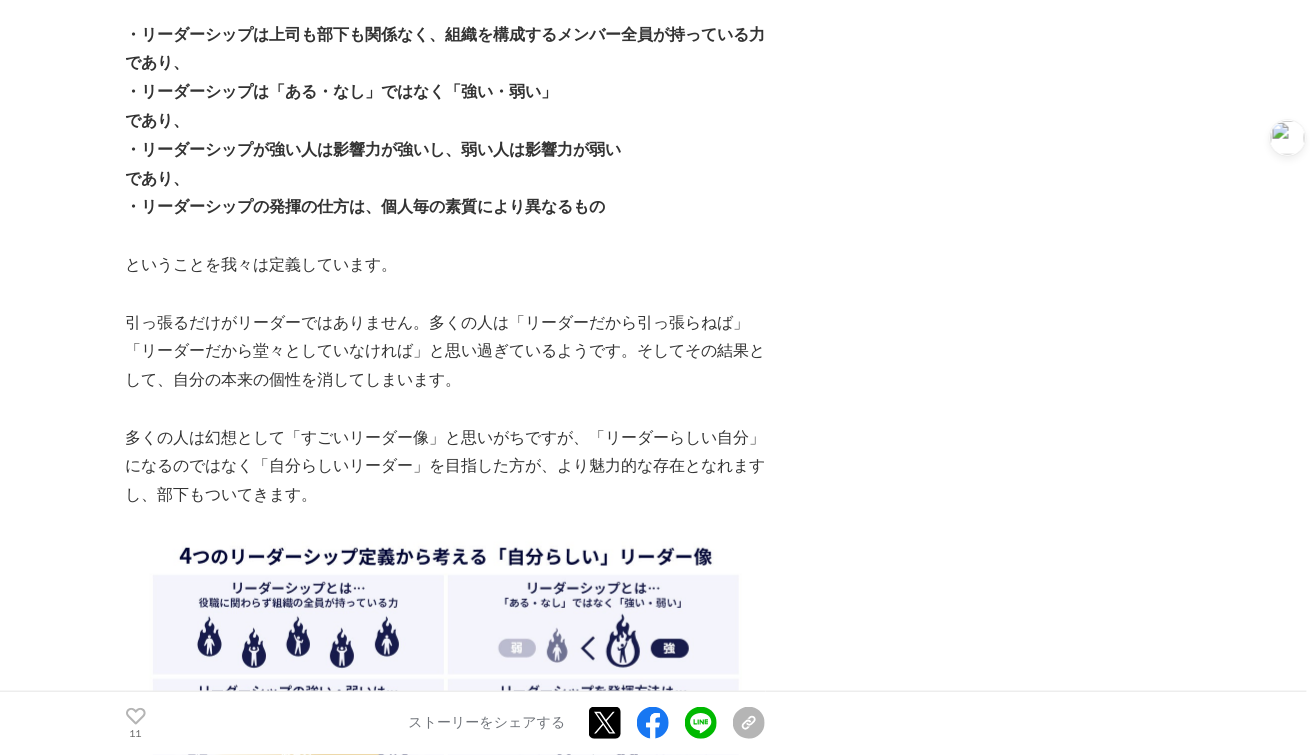 scroll, scrollTop: 4166, scrollLeft: 0, axis: vertical 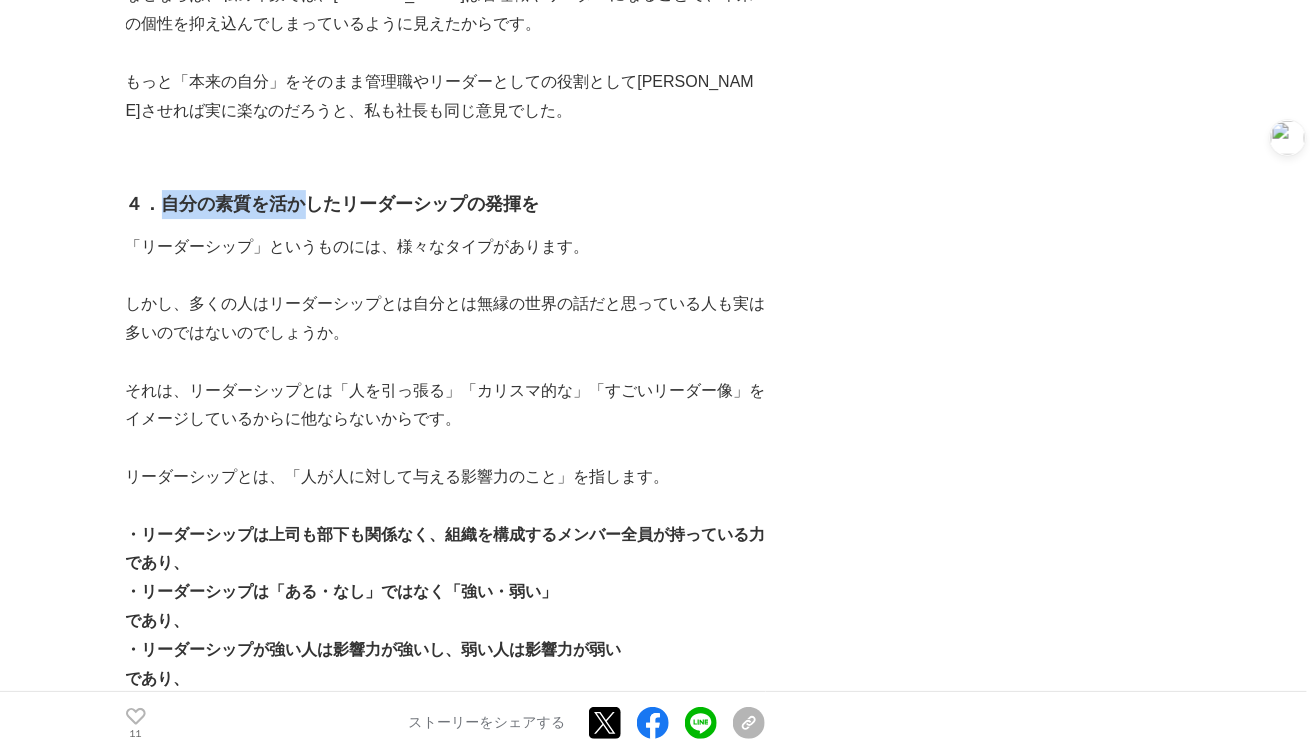 drag, startPoint x: 164, startPoint y: 151, endPoint x: 298, endPoint y: 143, distance: 134.23859 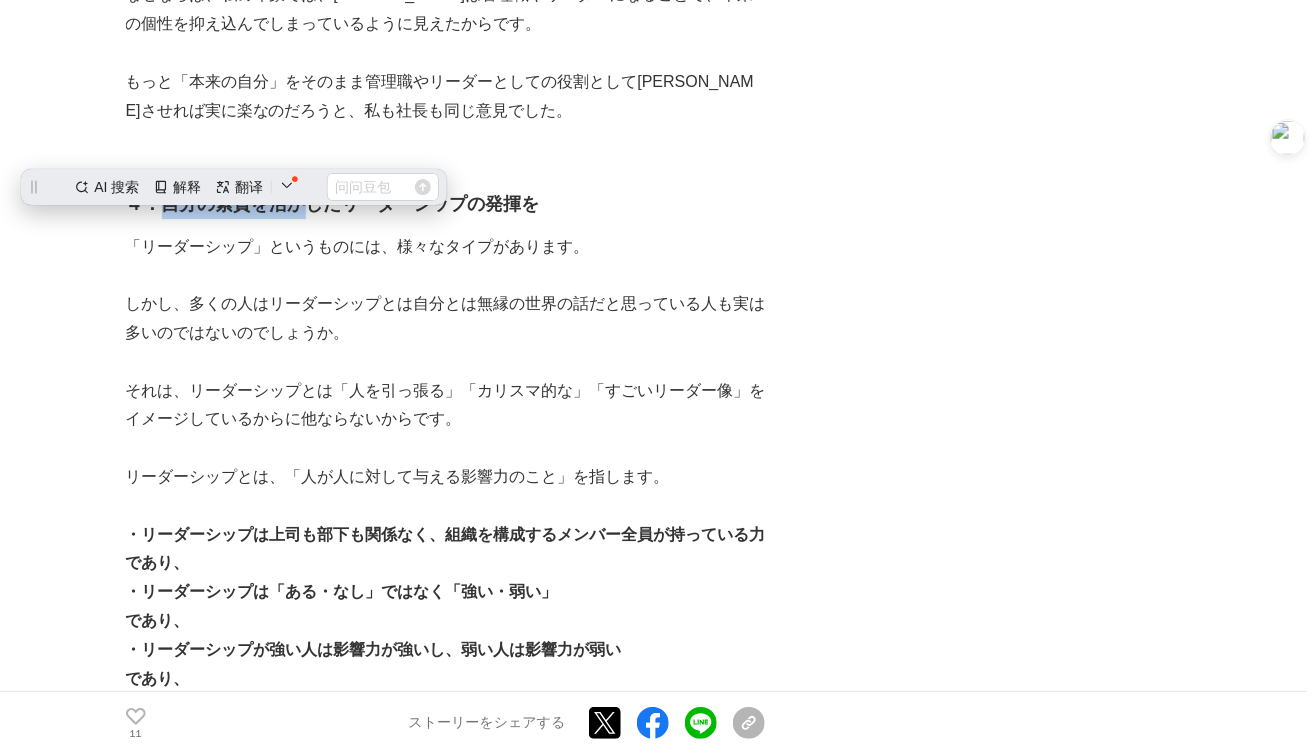 scroll, scrollTop: 0, scrollLeft: 0, axis: both 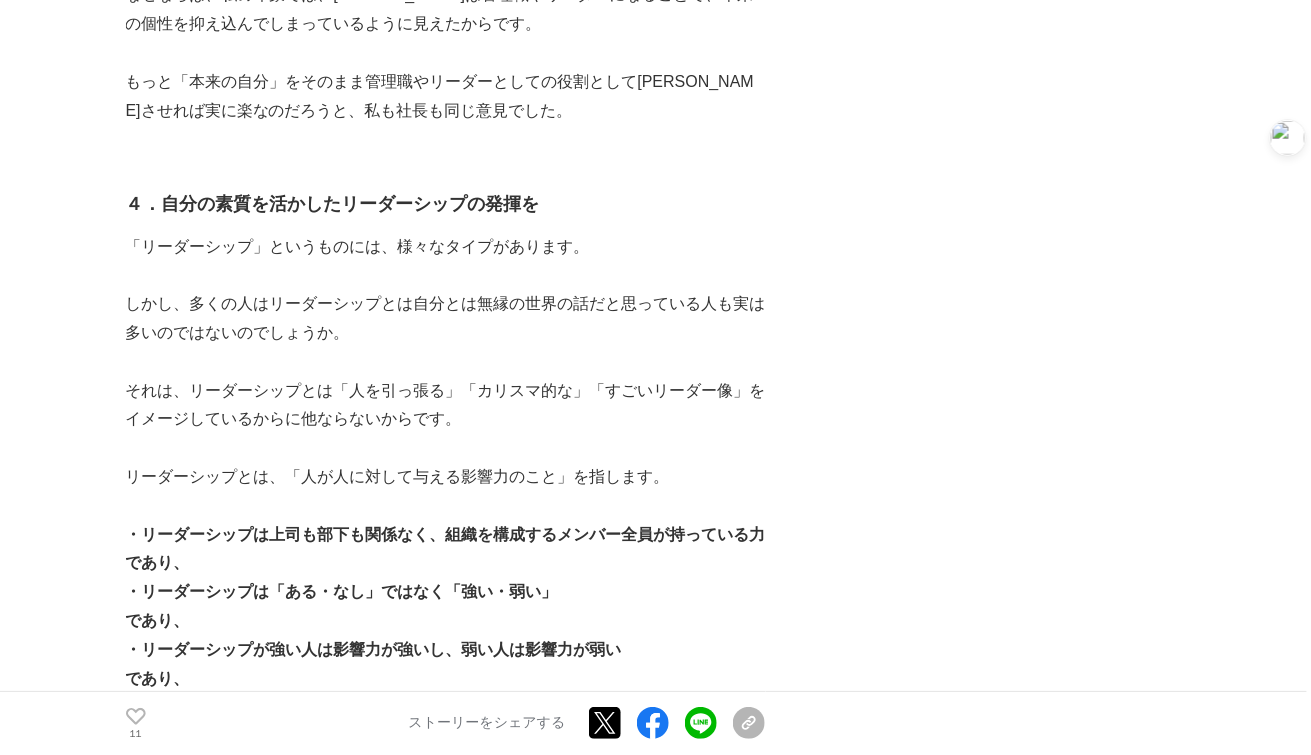 click on "４．自分の素質を活かしたリーダーシップの発揮を" at bounding box center [333, 204] 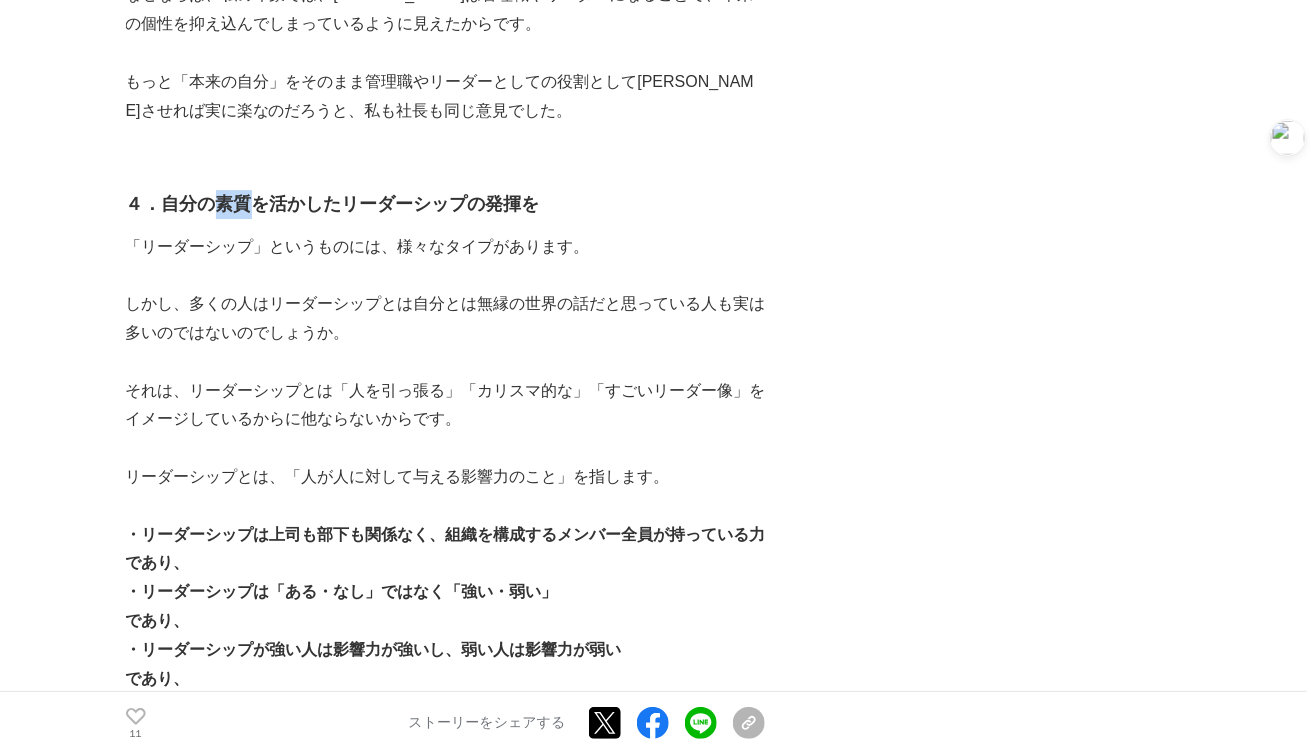 click on "４．自分の素質を活かしたリーダーシップの発揮を" at bounding box center [333, 204] 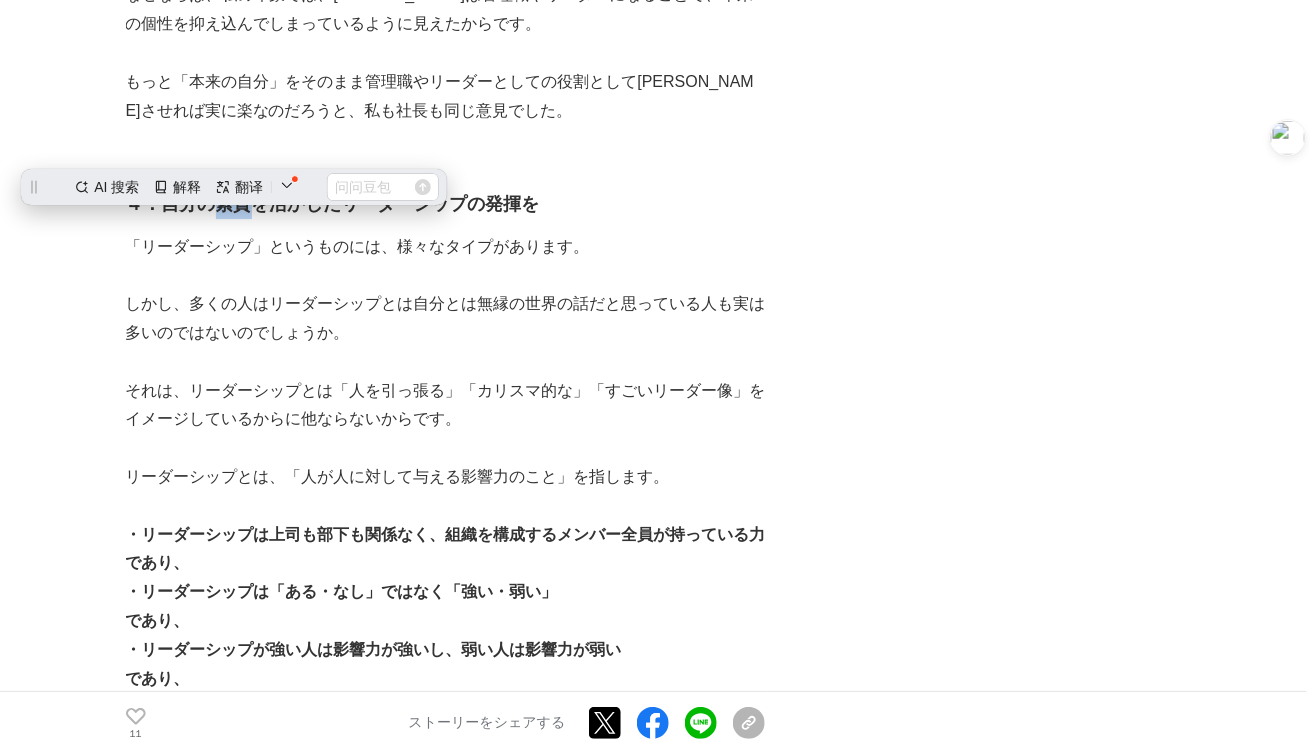 copy on "素質" 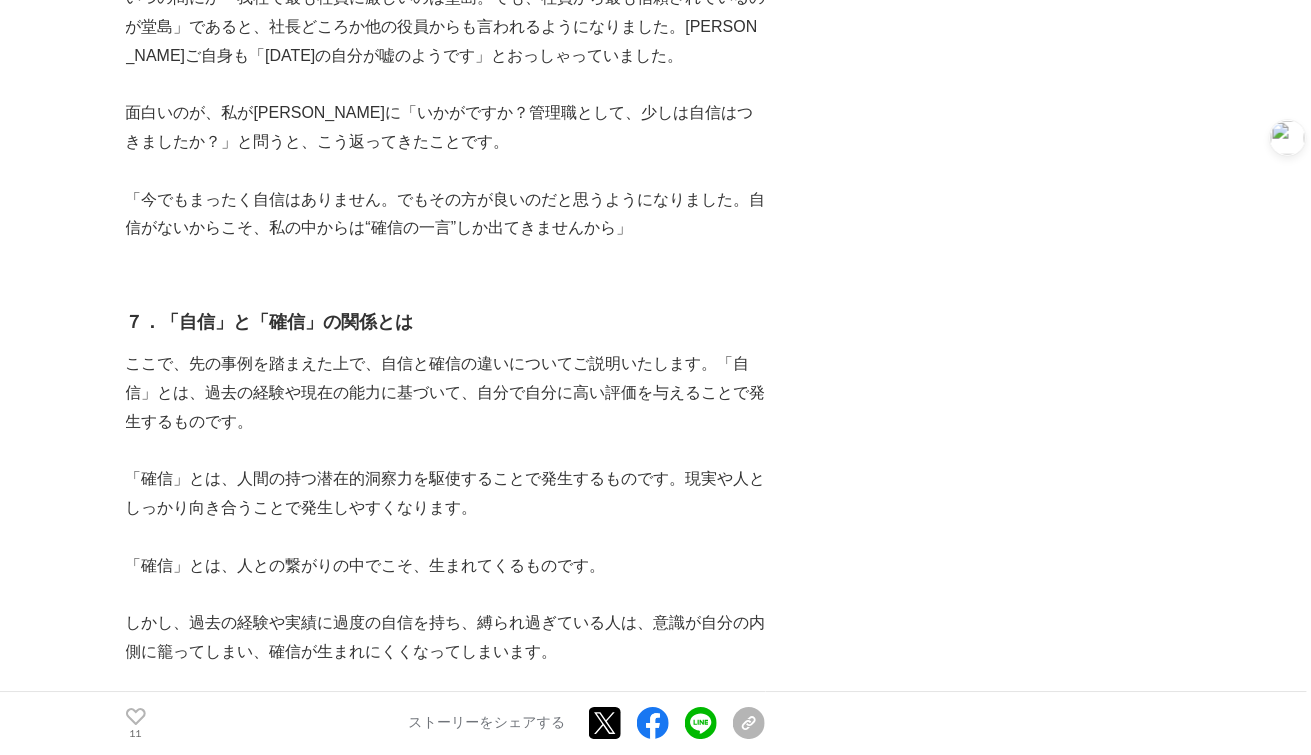 scroll, scrollTop: 8500, scrollLeft: 0, axis: vertical 